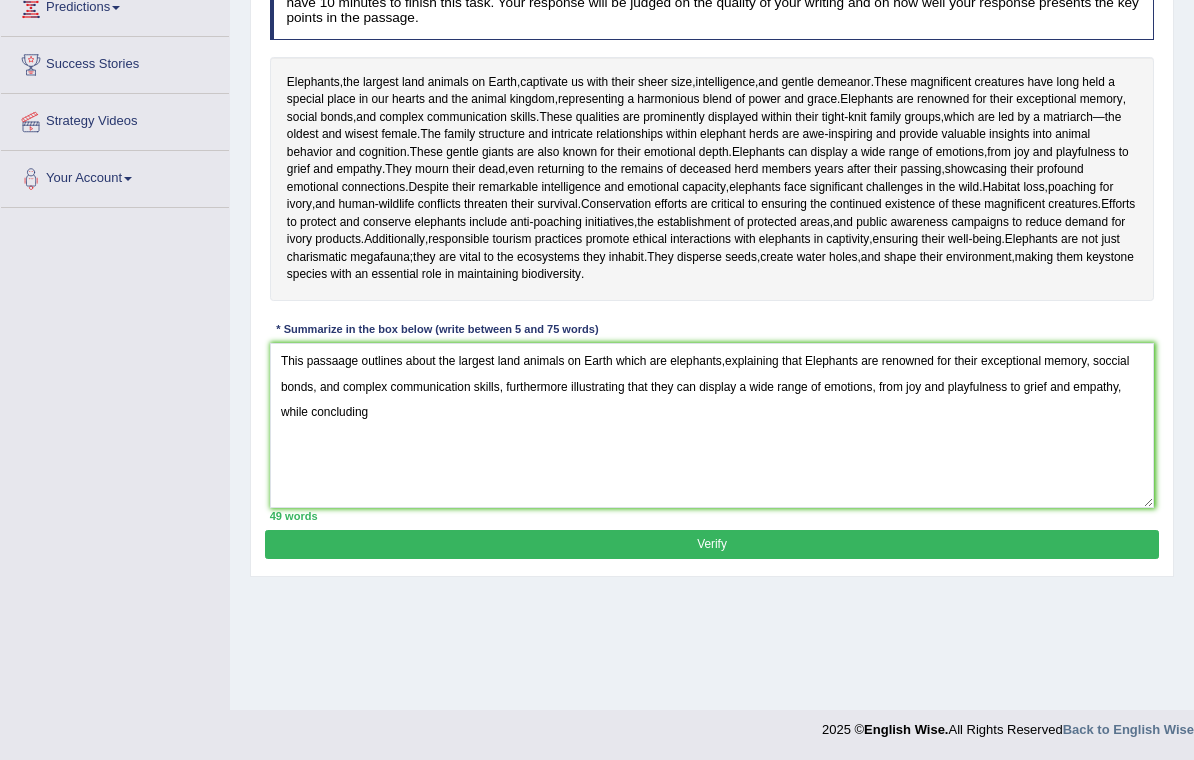 scroll, scrollTop: 0, scrollLeft: 0, axis: both 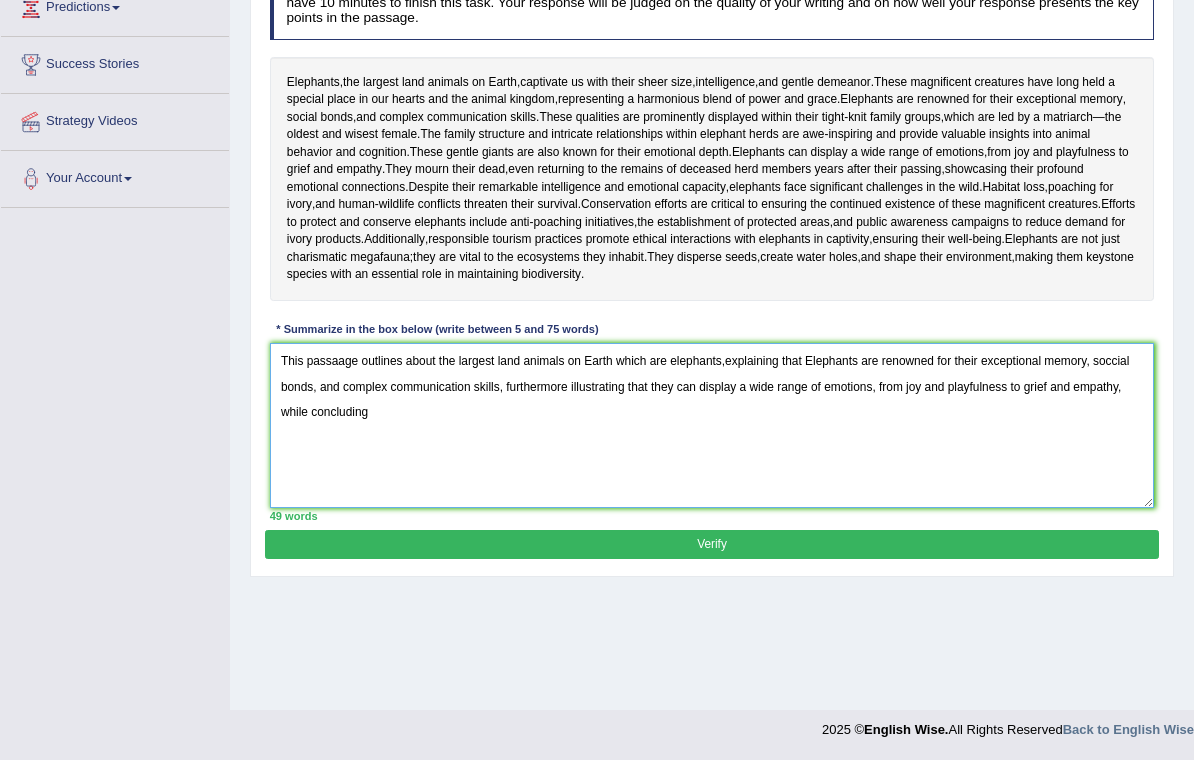 click on "This passaage outlines about the largest land animals on Earth which are elephants,explaining that Elephants are renowned for their exceptional memory, soccial bonds, and complex communication skills, furthermore illustrating that they can display a wide range of emotions, from joy and playfulness to grief and empathy, while concluding" at bounding box center (712, 425) 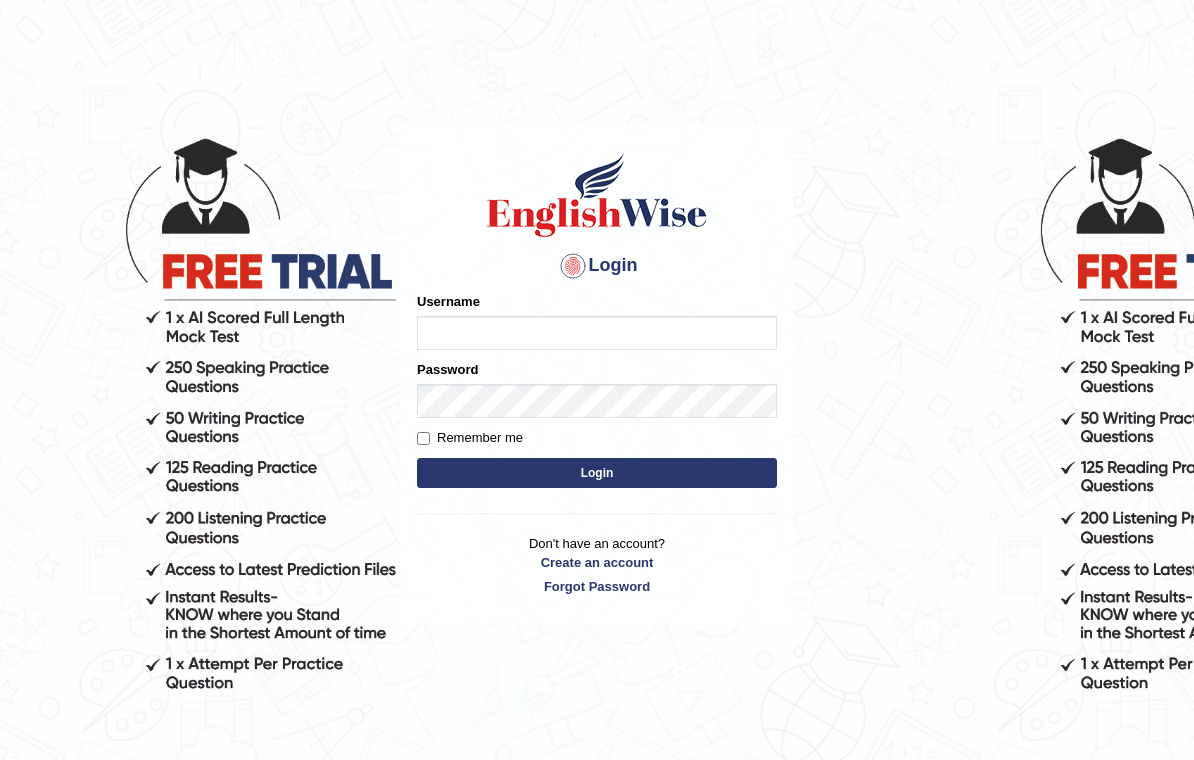 scroll, scrollTop: 0, scrollLeft: 0, axis: both 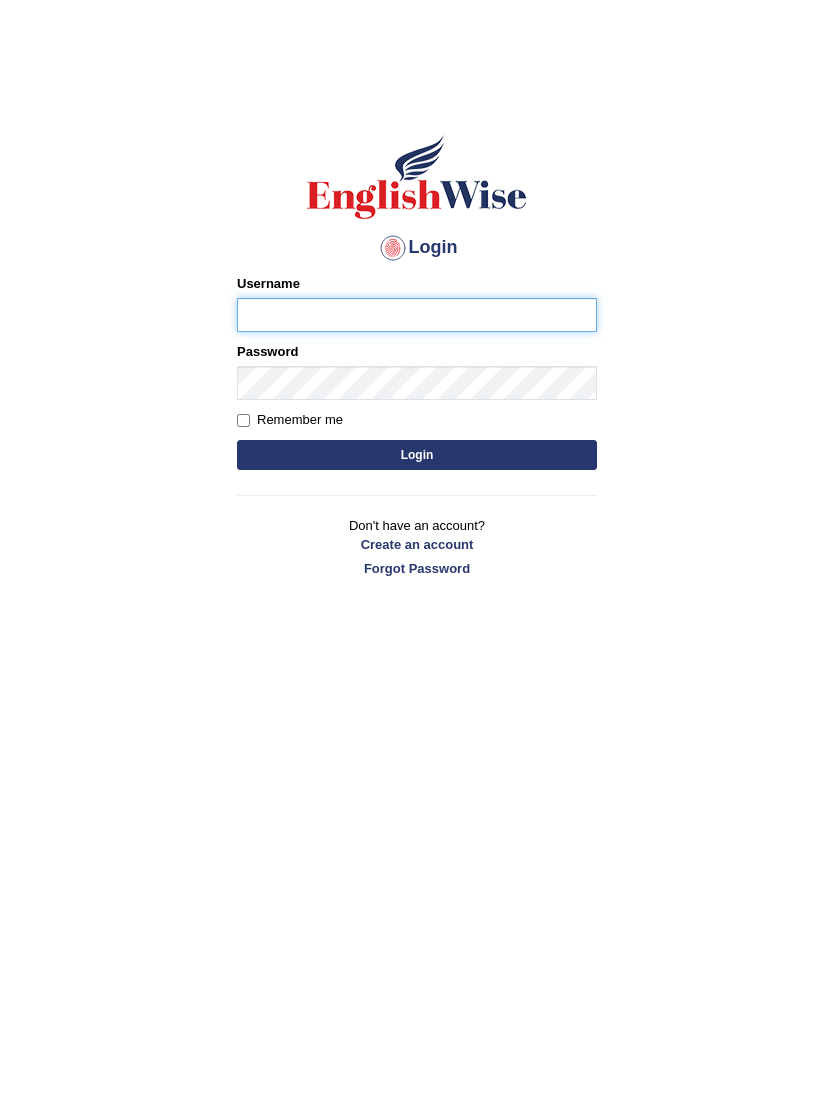 type on "RaiSanish" 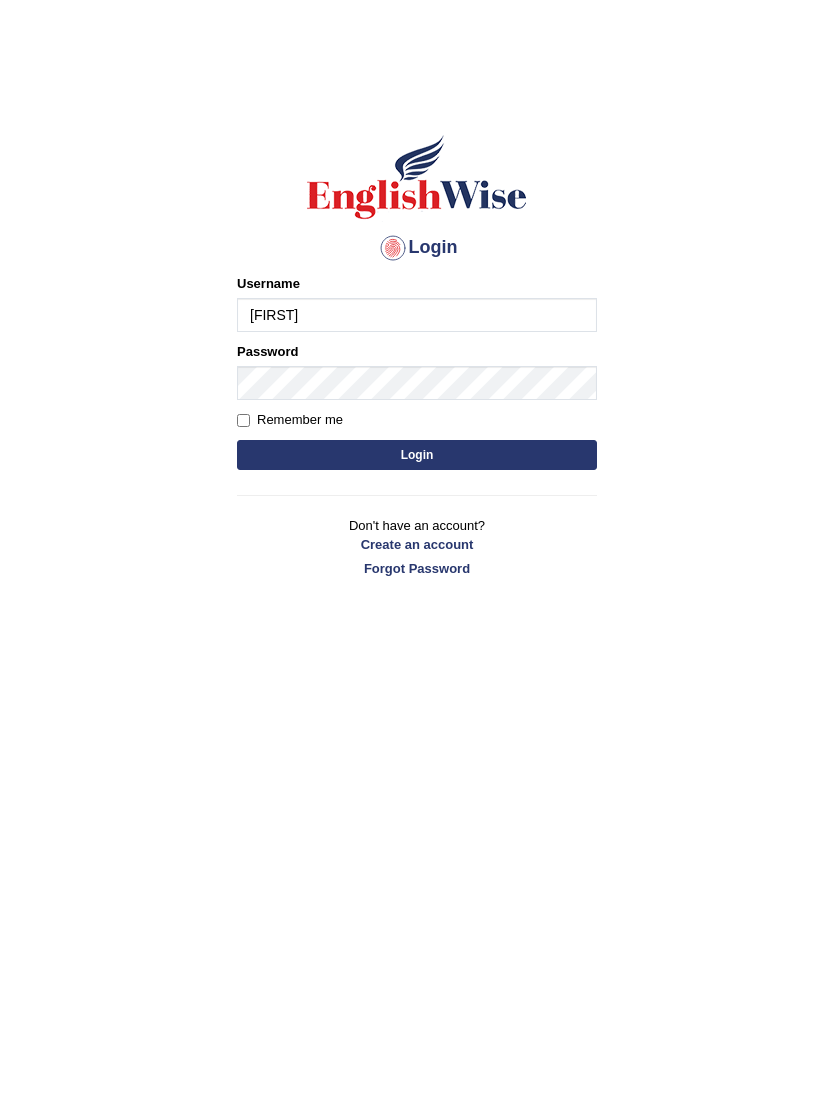 click on "Login" at bounding box center (417, 455) 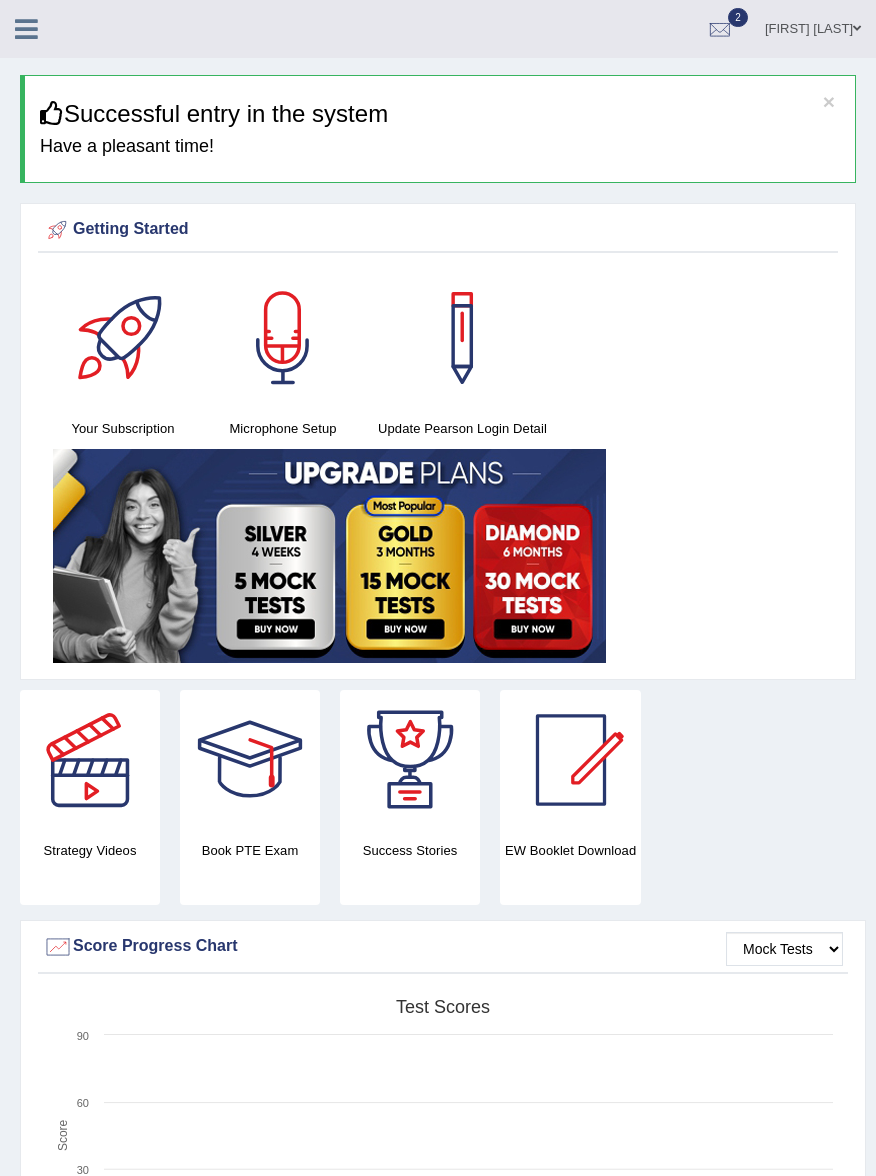 scroll, scrollTop: 4, scrollLeft: 0, axis: vertical 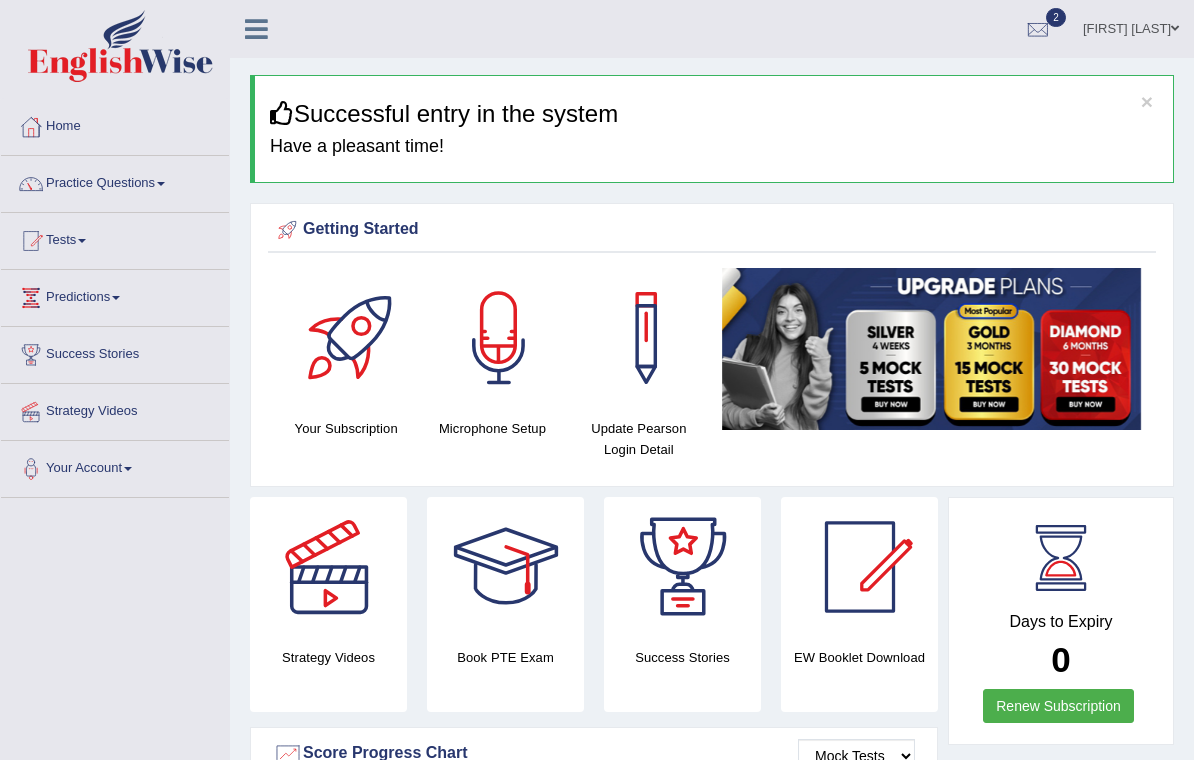 click at bounding box center (256, 29) 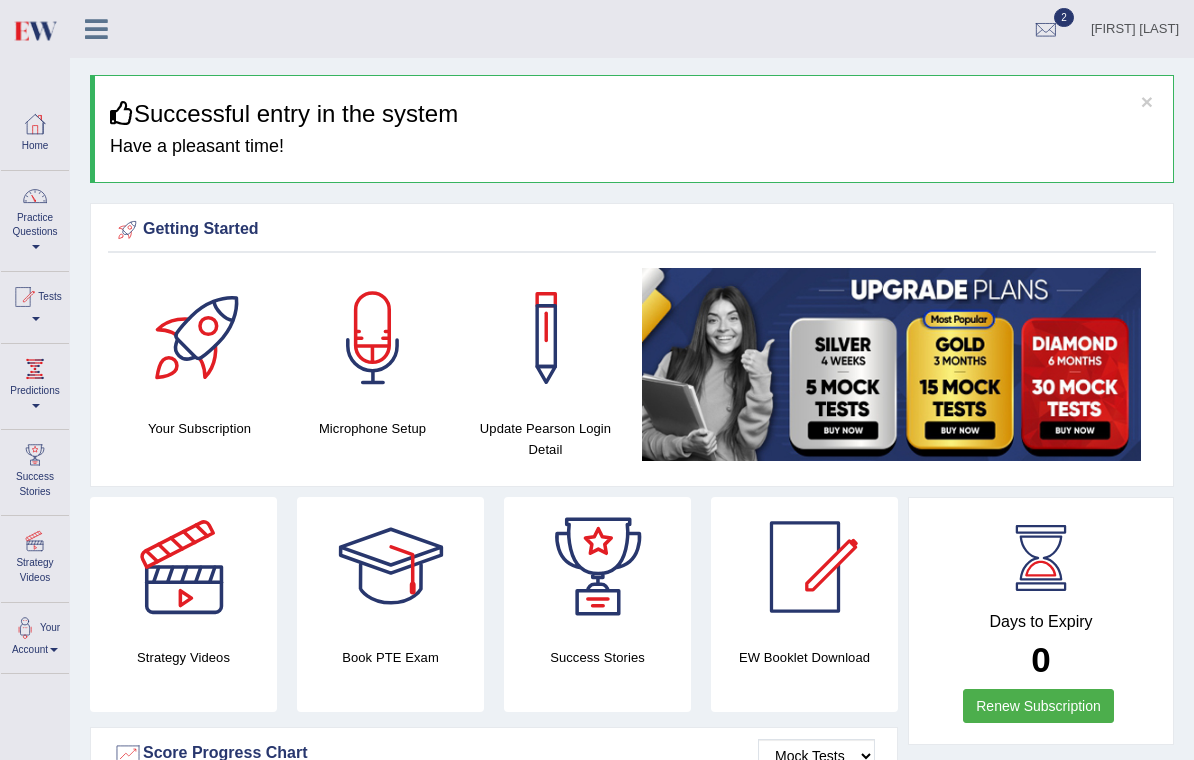 click on "Practice Questions" at bounding box center [35, 218] 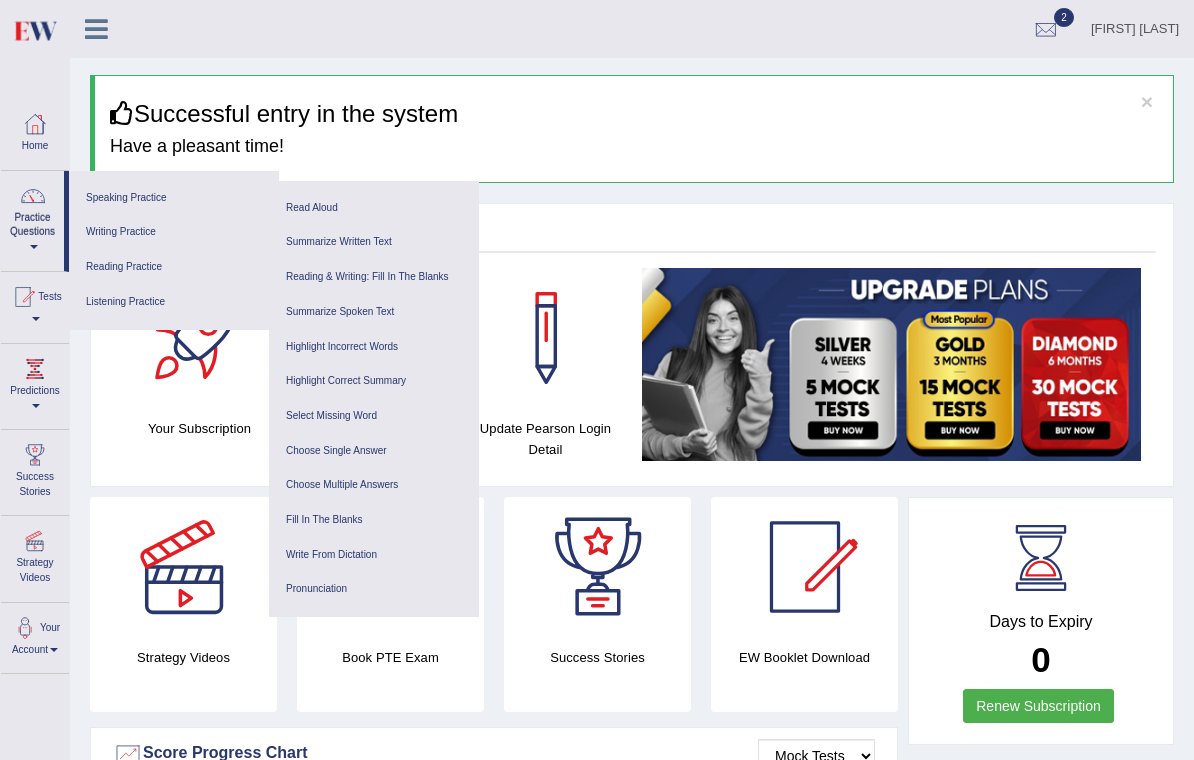 click on "Reading & Writing: Fill In The Blanks" at bounding box center [374, 277] 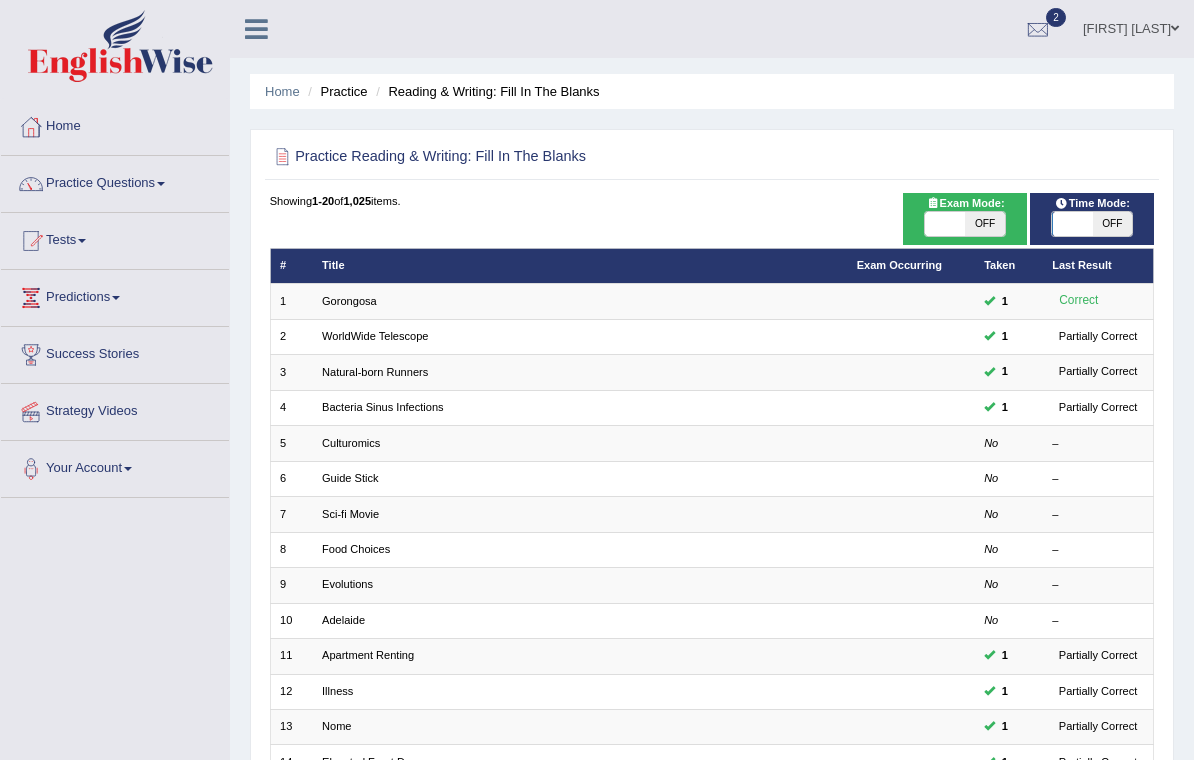scroll, scrollTop: 0, scrollLeft: 0, axis: both 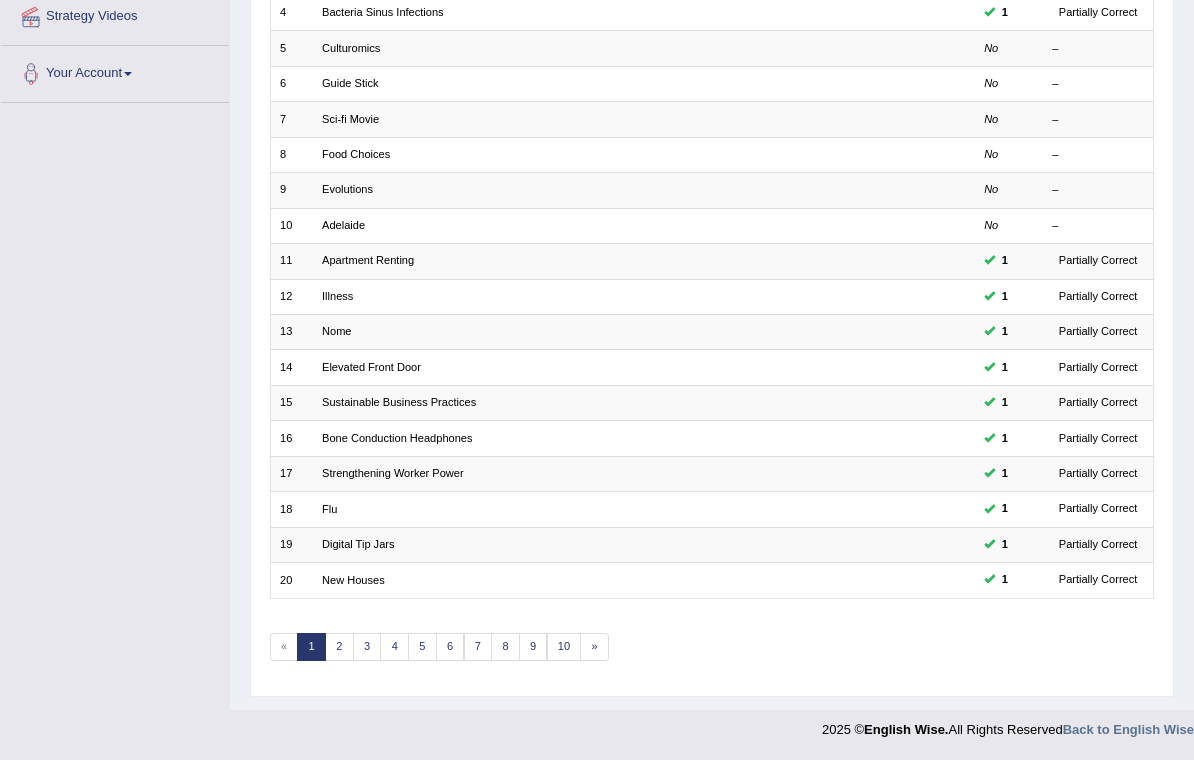 click on "2" at bounding box center (339, 647) 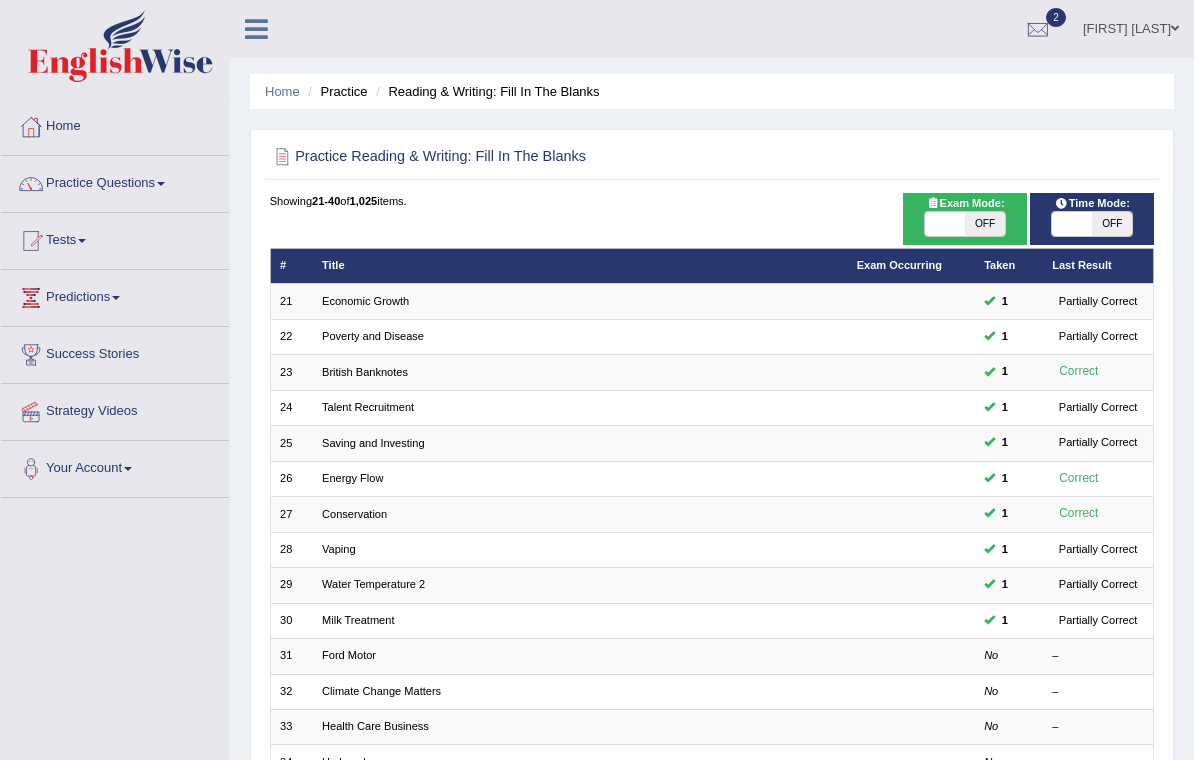 scroll, scrollTop: 0, scrollLeft: 0, axis: both 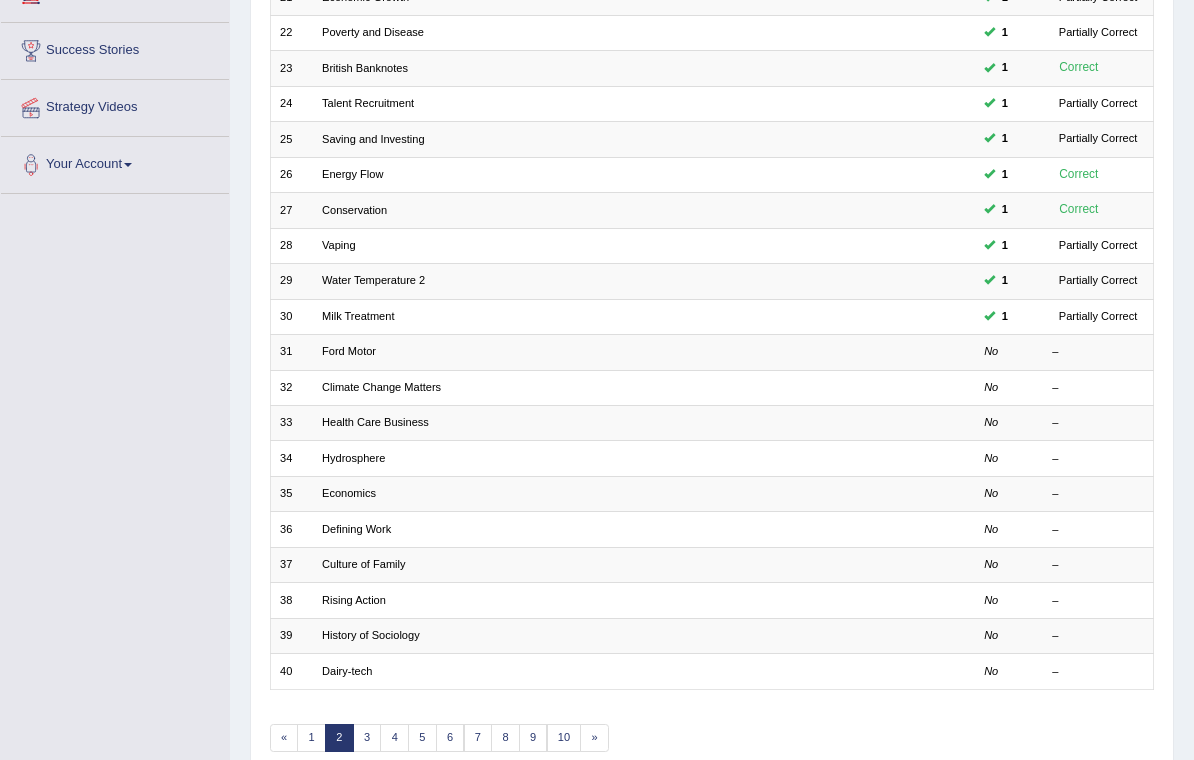 click on "Ford Motor" at bounding box center (349, 351) 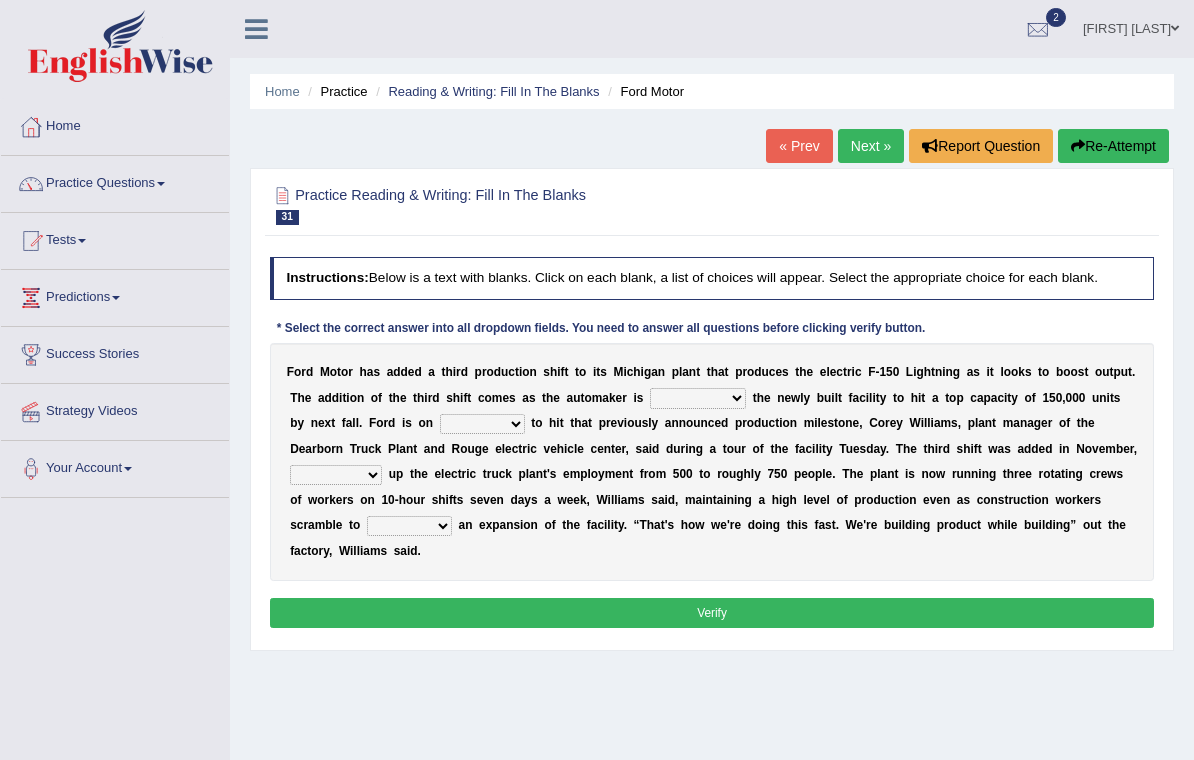 scroll, scrollTop: 0, scrollLeft: 0, axis: both 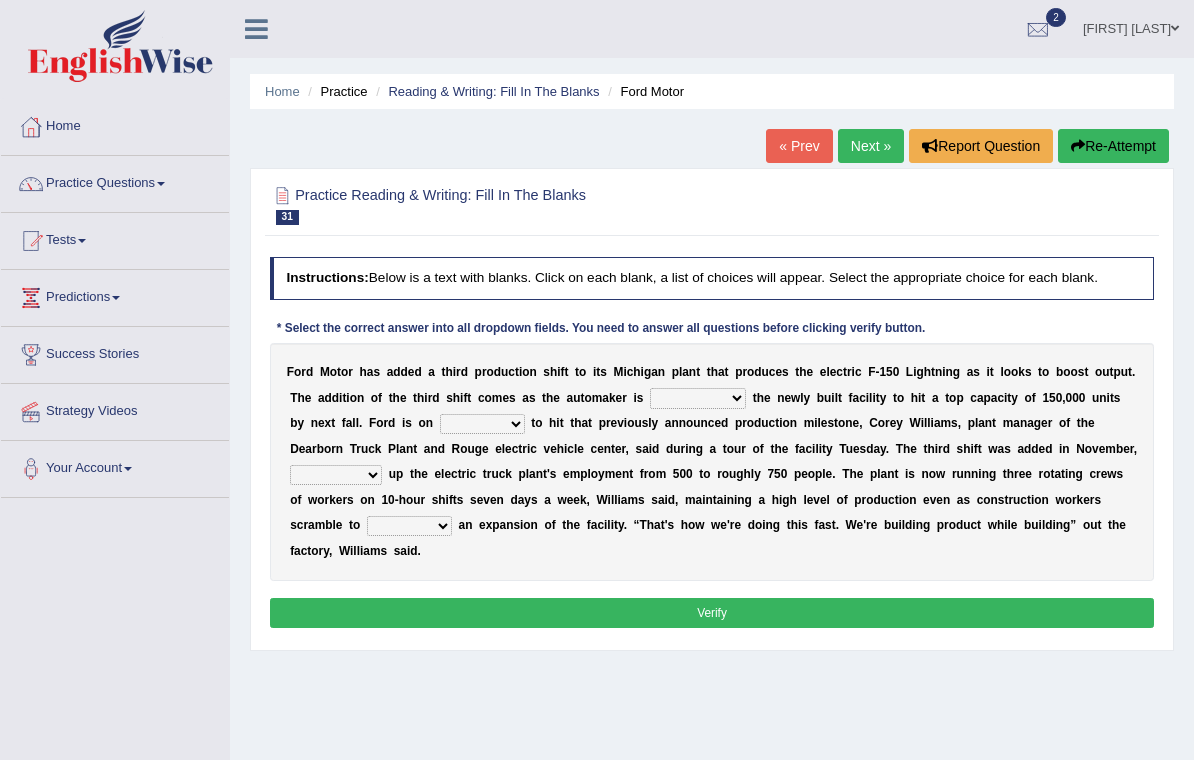 click on "Practice Questions" at bounding box center (115, 181) 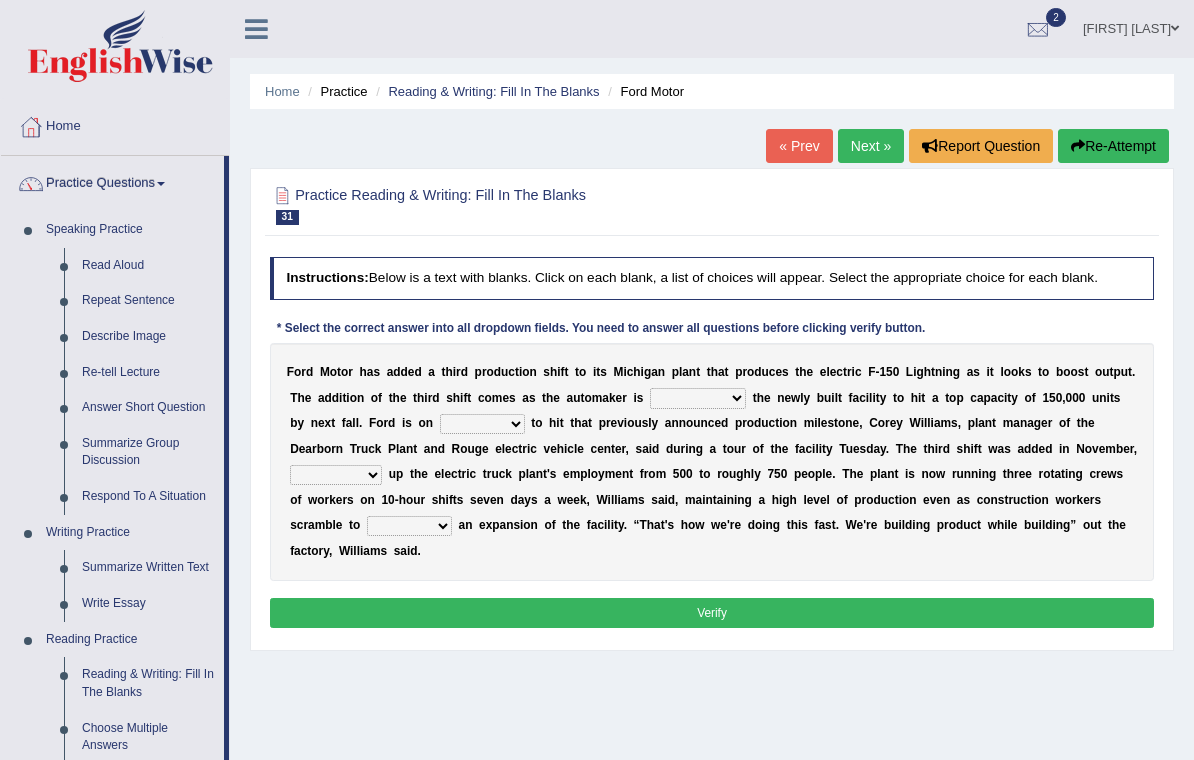 click at bounding box center [597, 380] 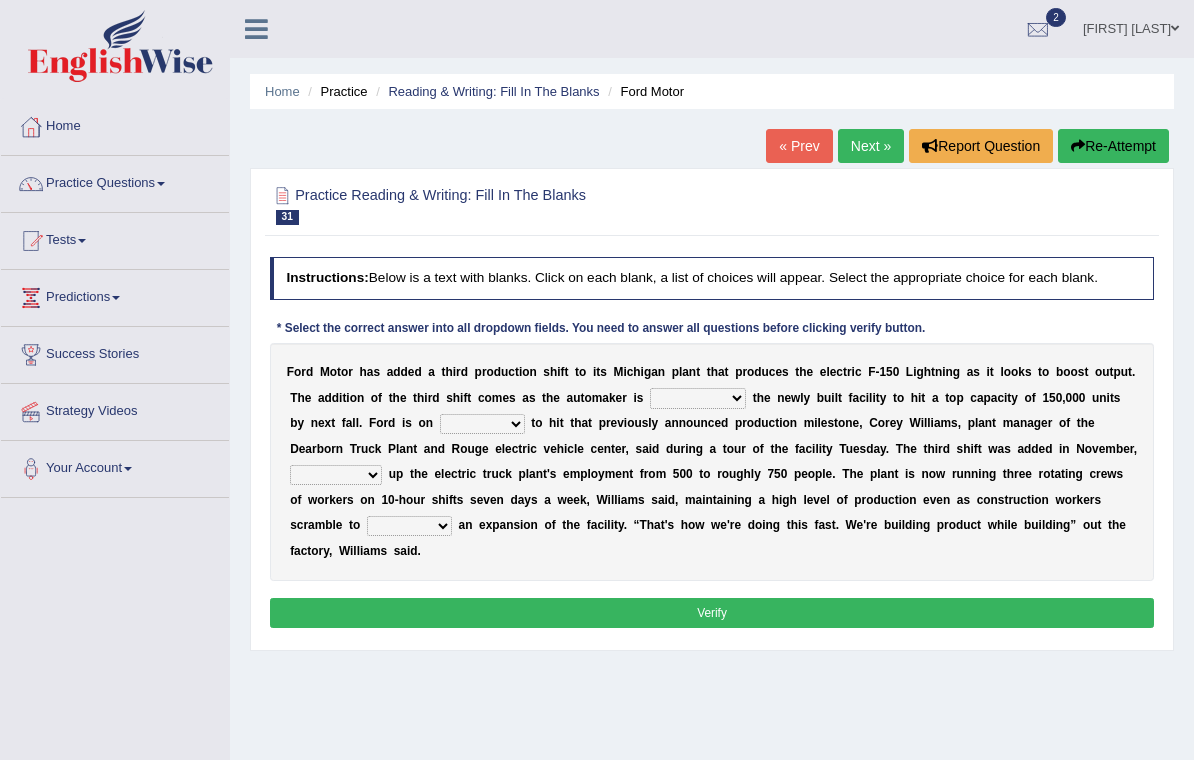 click at bounding box center [256, 29] 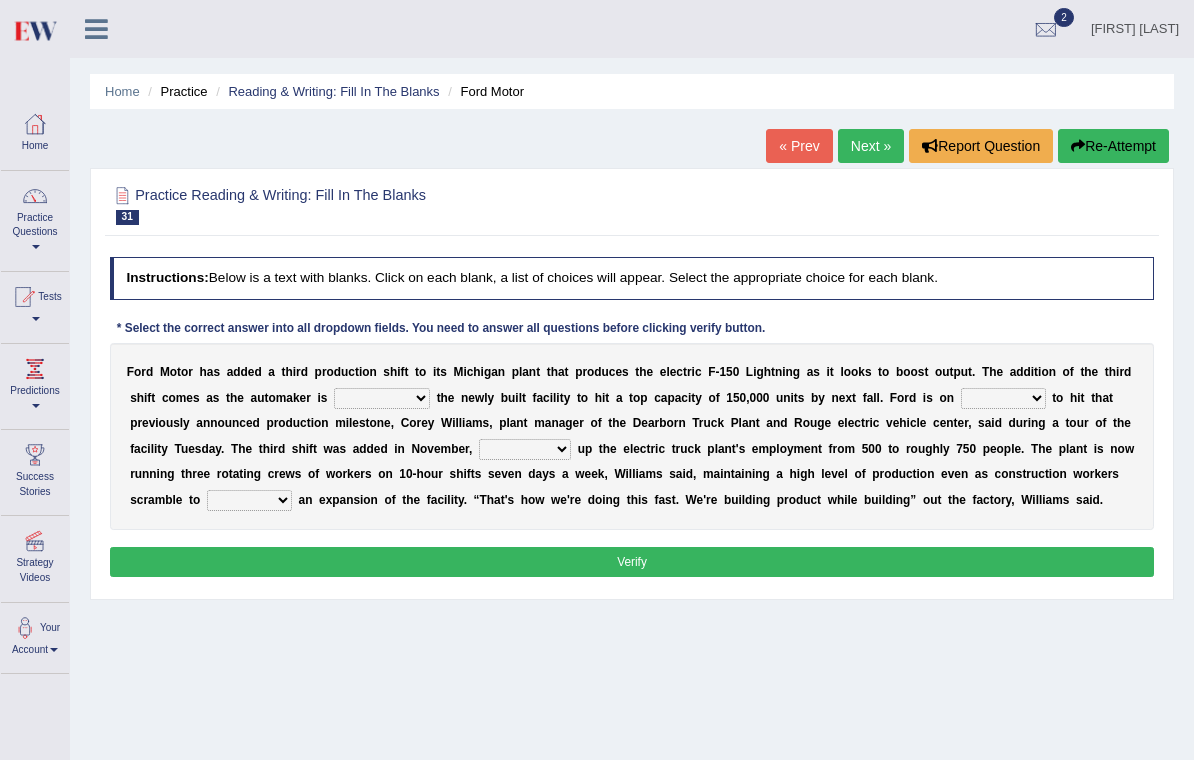 click on "Practice Questions" at bounding box center [35, 218] 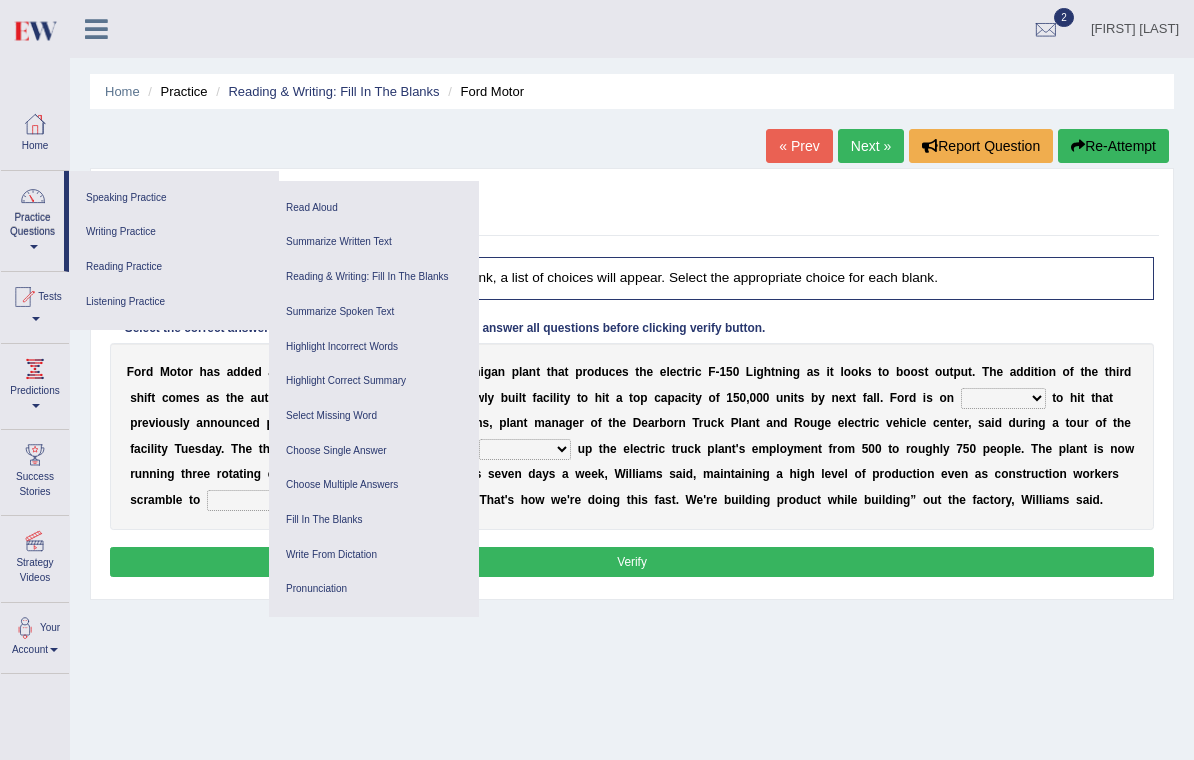 click on "Writing Practice" at bounding box center (174, 232) 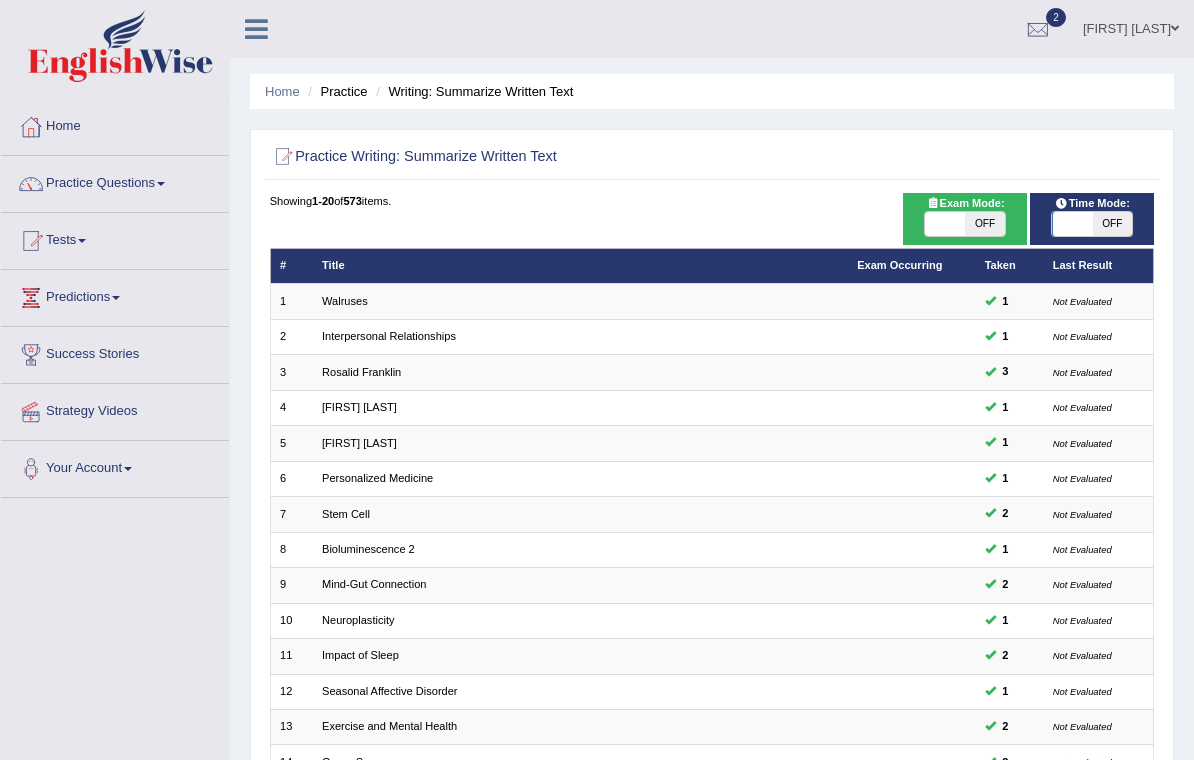 scroll, scrollTop: 0, scrollLeft: 0, axis: both 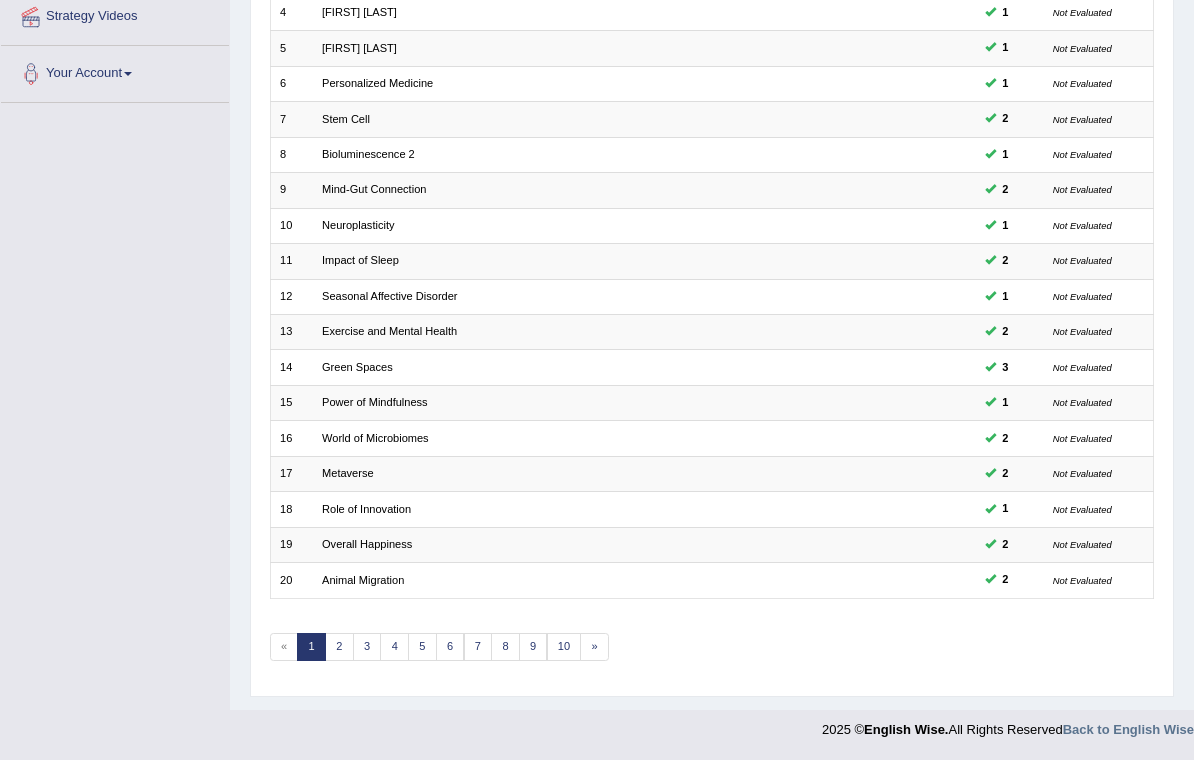 click on "2" at bounding box center (339, 647) 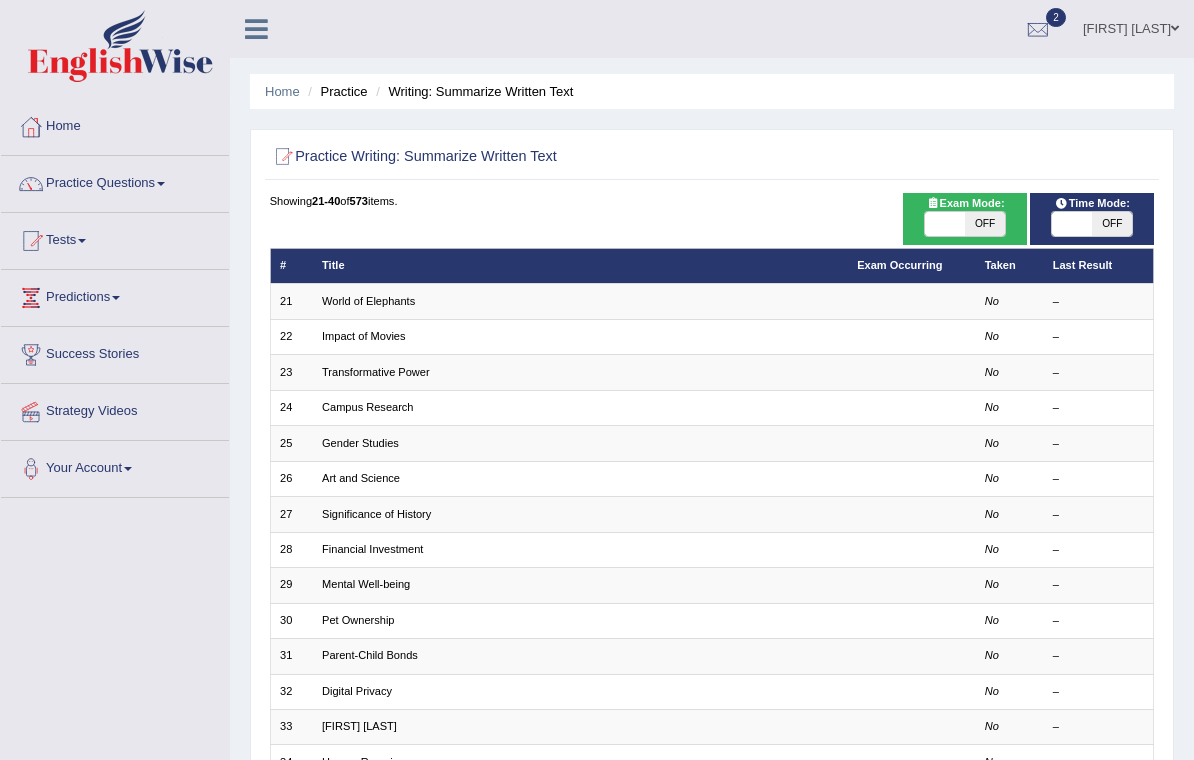 scroll, scrollTop: 0, scrollLeft: 0, axis: both 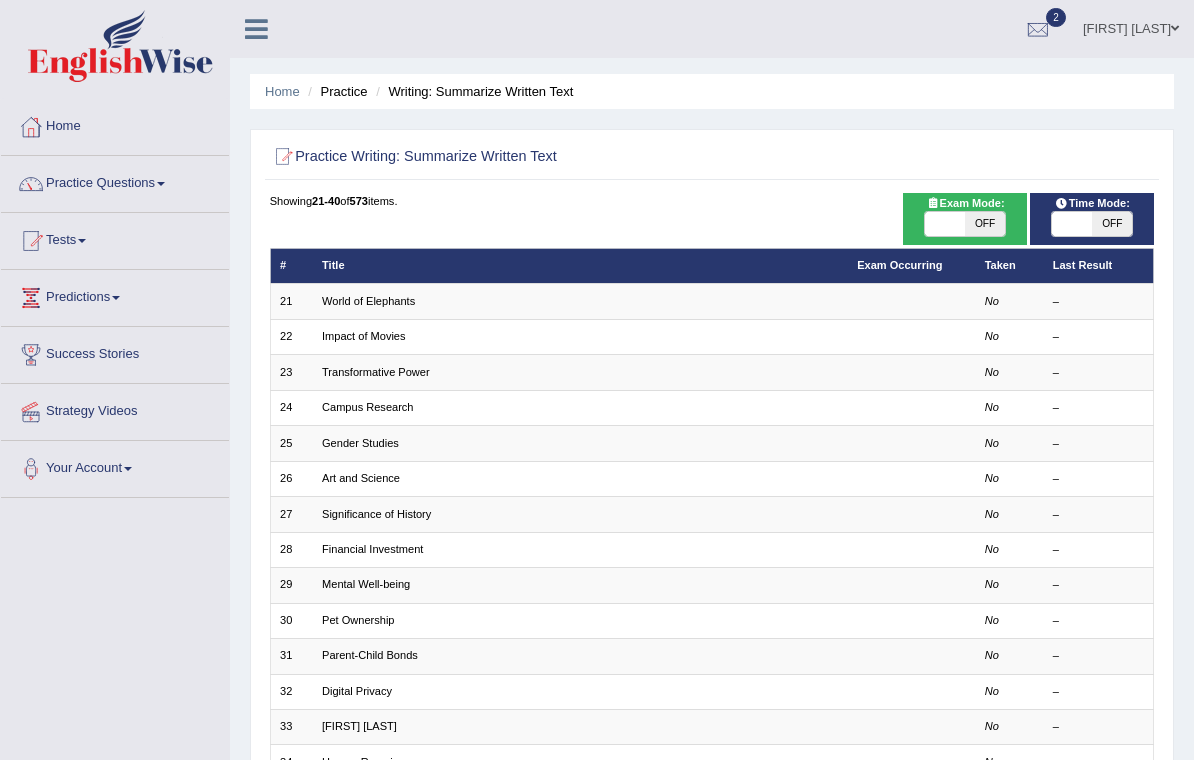 click on "World of Elephants" at bounding box center (580, 301) 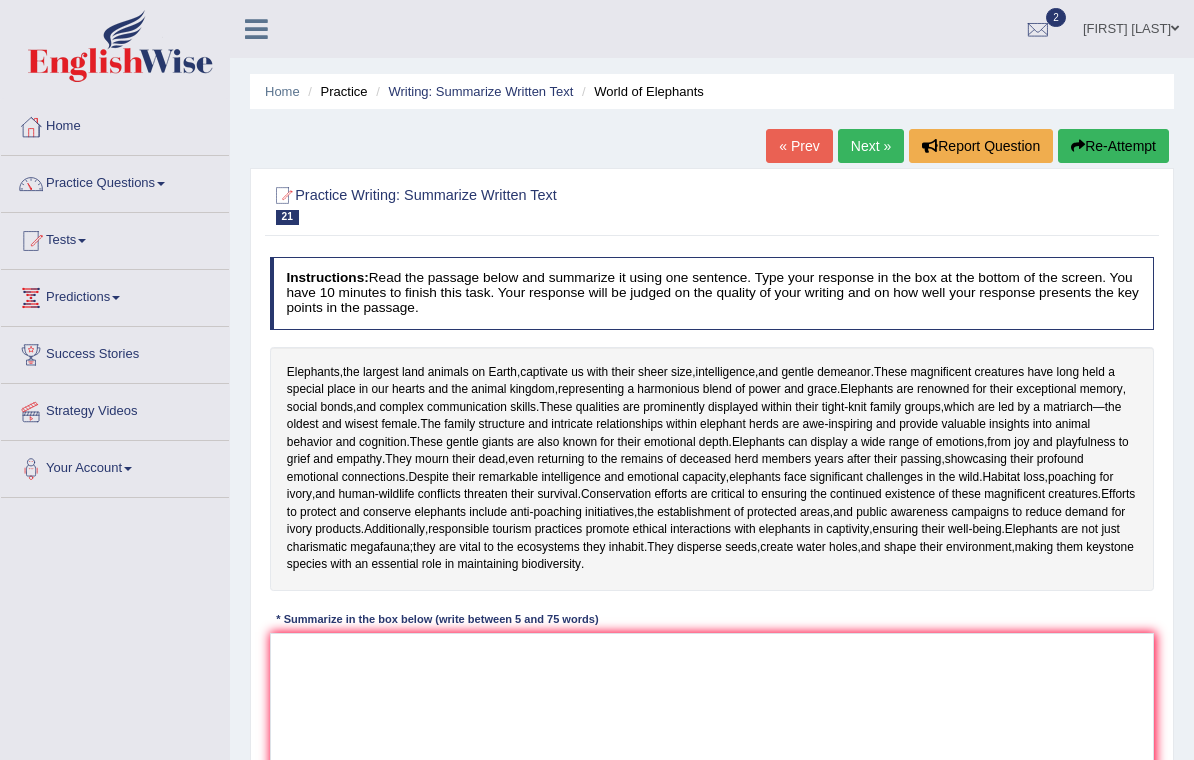scroll, scrollTop: 267, scrollLeft: 0, axis: vertical 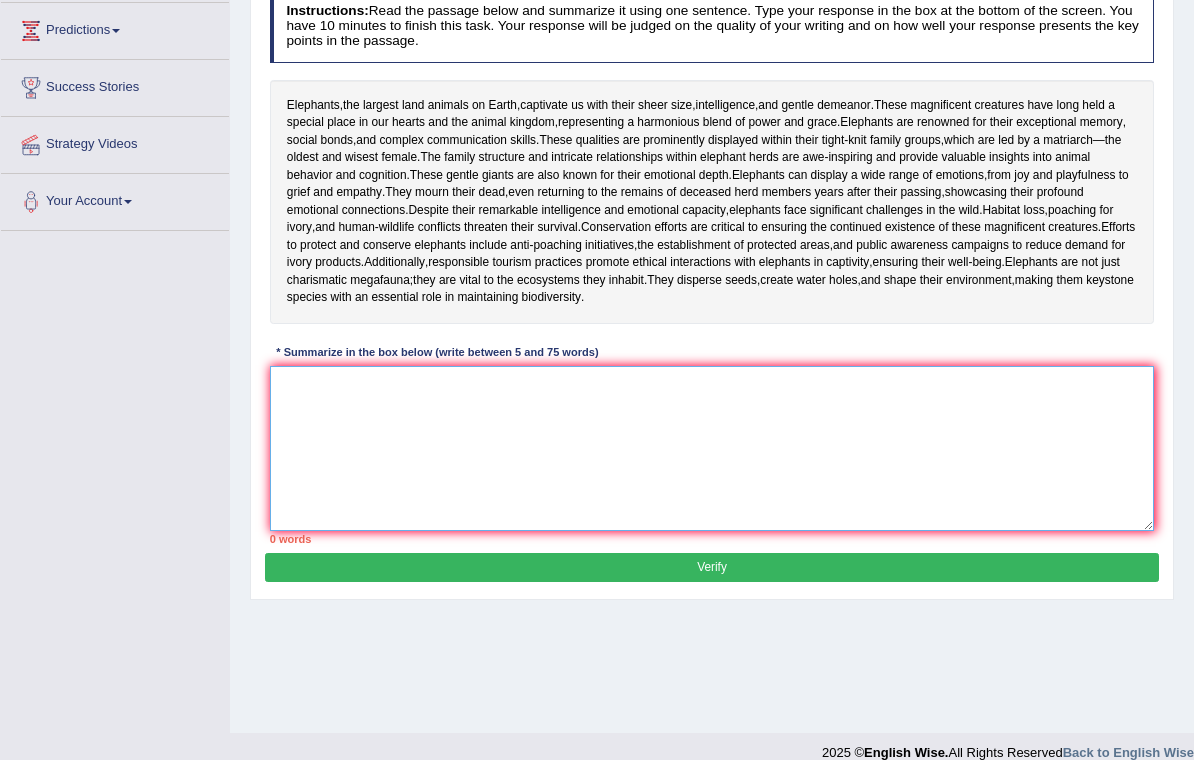 click at bounding box center (712, 448) 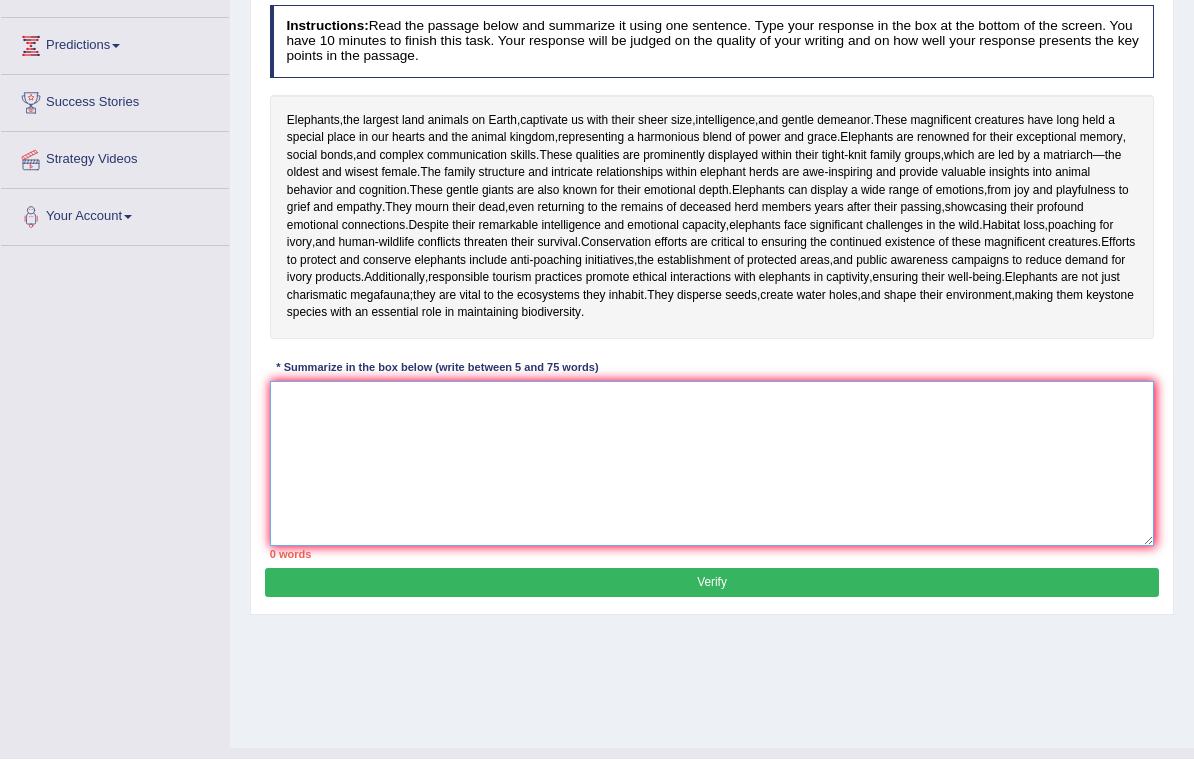 type on "y" 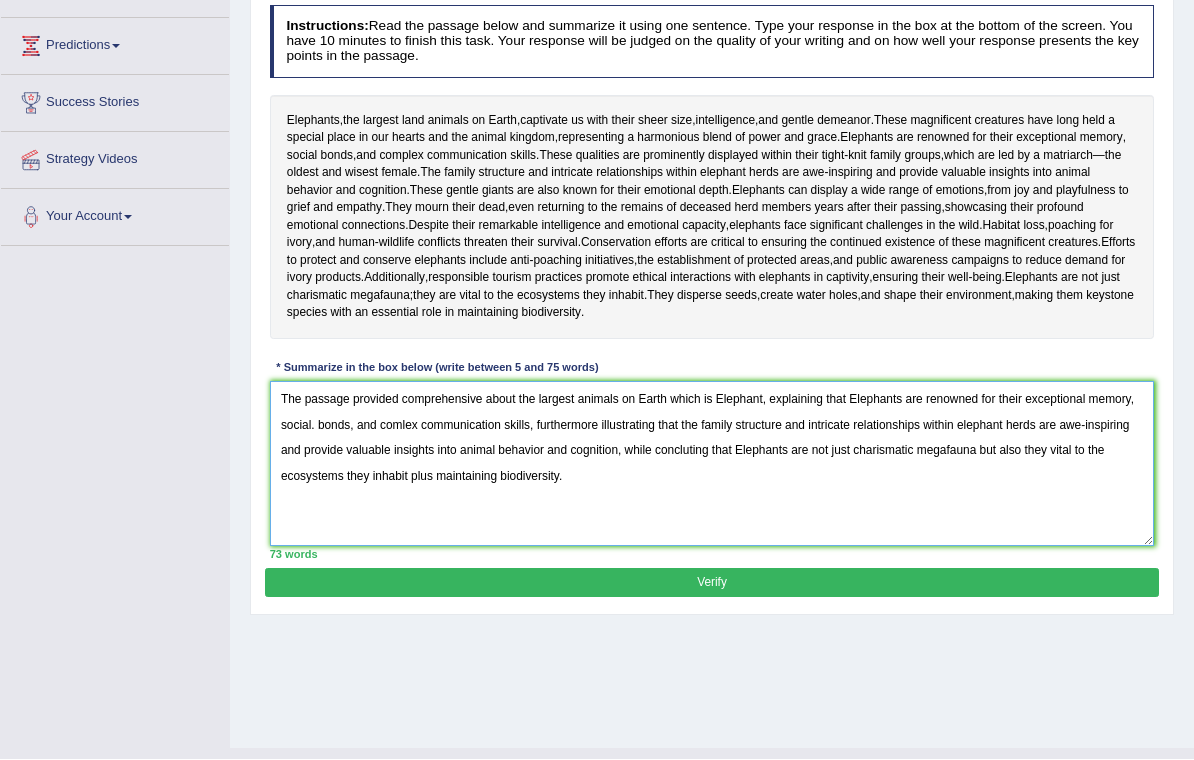 click on "The passage provided comprehensive about the largest animals on Earth which is Elephant, explaining that Elephants are renowned for their exceptional memory, social. bonds, and comlex communication skills, furthermore illustrating that the family structure and intricate relationships within elephant herds are awe-inspiring and provide valuable insights into animal behavior and cognition, while concluting that Elephants are not just charismatic megafauna but also they vital to the ecosystems they inhabit plus maintaining biodiversity." at bounding box center (712, 464) 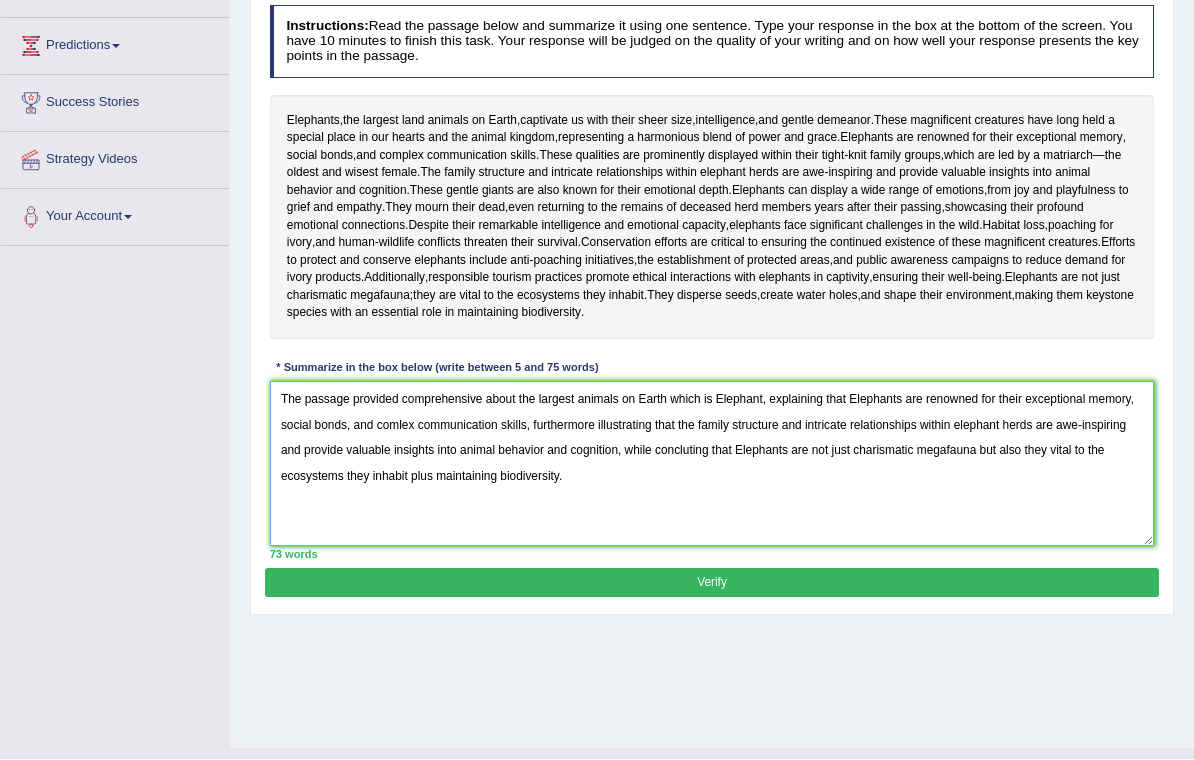 click on "The passage provided comprehensive about the largest animals on Earth which is Elephant, explaining that Elephants are renowned for their exceptional memory, social bonds, and comlex communication skills, furthermore illustrating that the family structure and intricate relationships within elephant herds are awe-inspiring and provide valuable insights into animal behavior and cognition, while concluting that Elephants are not just charismatic megafauna but also they vital to the ecosystems they inhabit plus maintaining biodiversity." at bounding box center [712, 464] 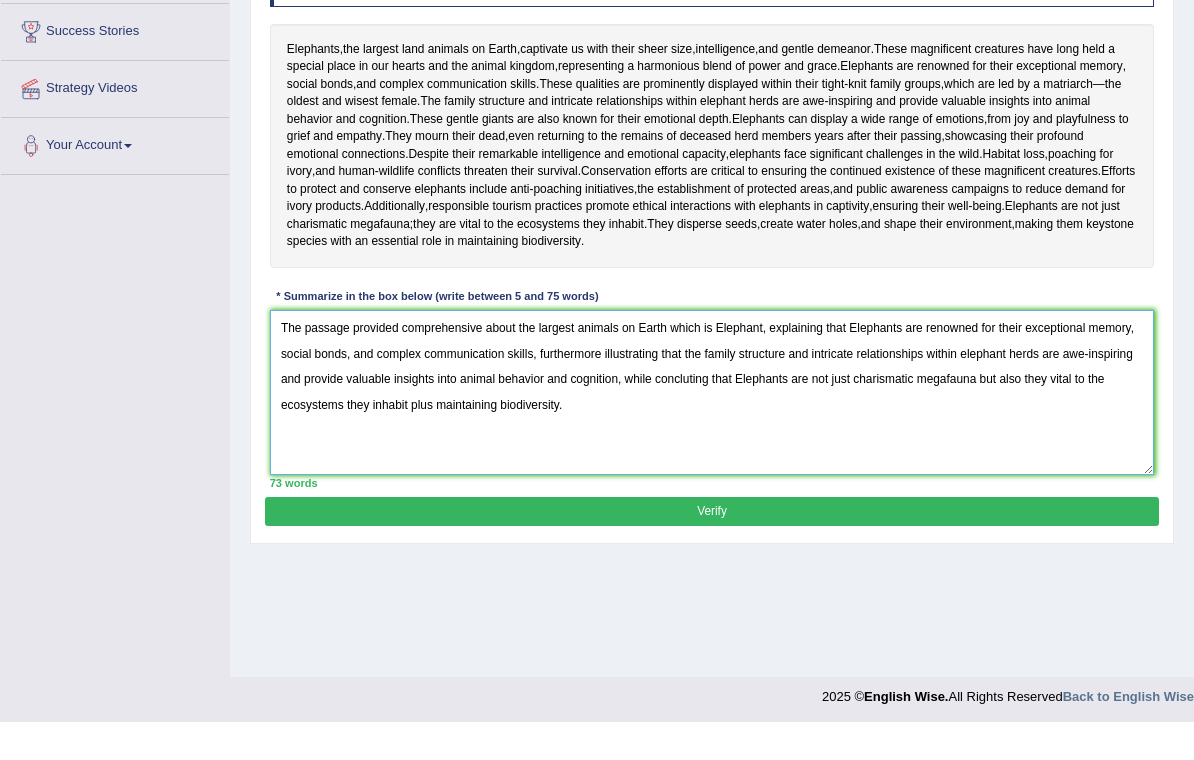 scroll, scrollTop: 298, scrollLeft: 0, axis: vertical 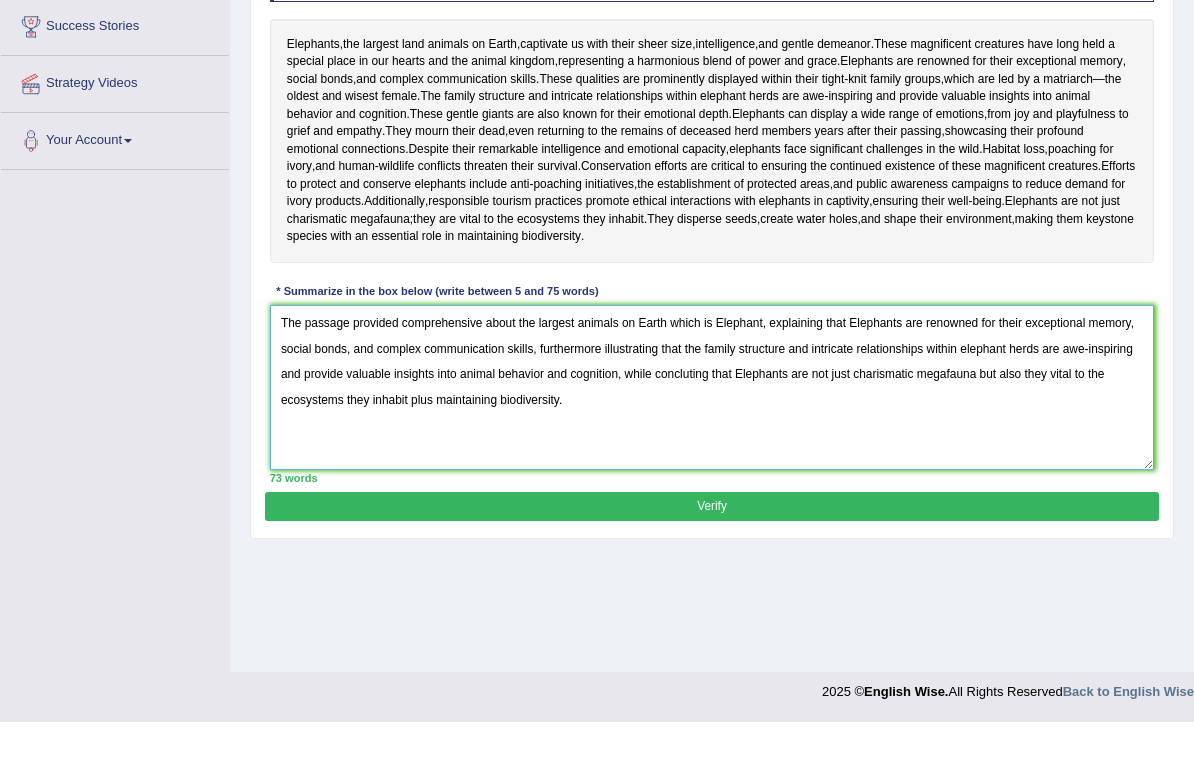 type on "The passage provided comprehensive about the largest animals on Earth which is Elephant, explaining that Elephants are renowned for their exceptional memory, social bonds, and complex communication skills, furthermore illustrating that the family structure and intricate relationships within elephant herds are awe-inspiring and provide valuable insights into animal behavior and cognition, while concluting that Elephants are not just charismatic megafauna but also they vital to the ecosystems they inhabit plus maintaining biodiversity." 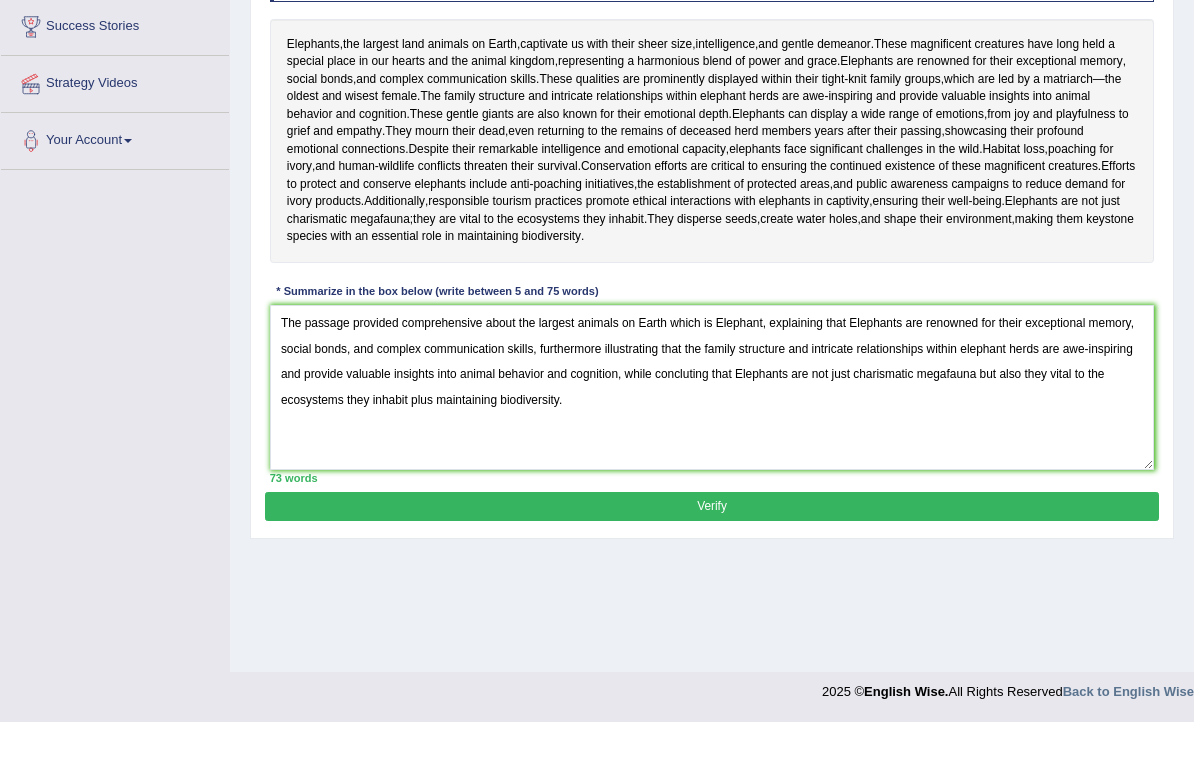 click on "Verify" at bounding box center (711, 544) 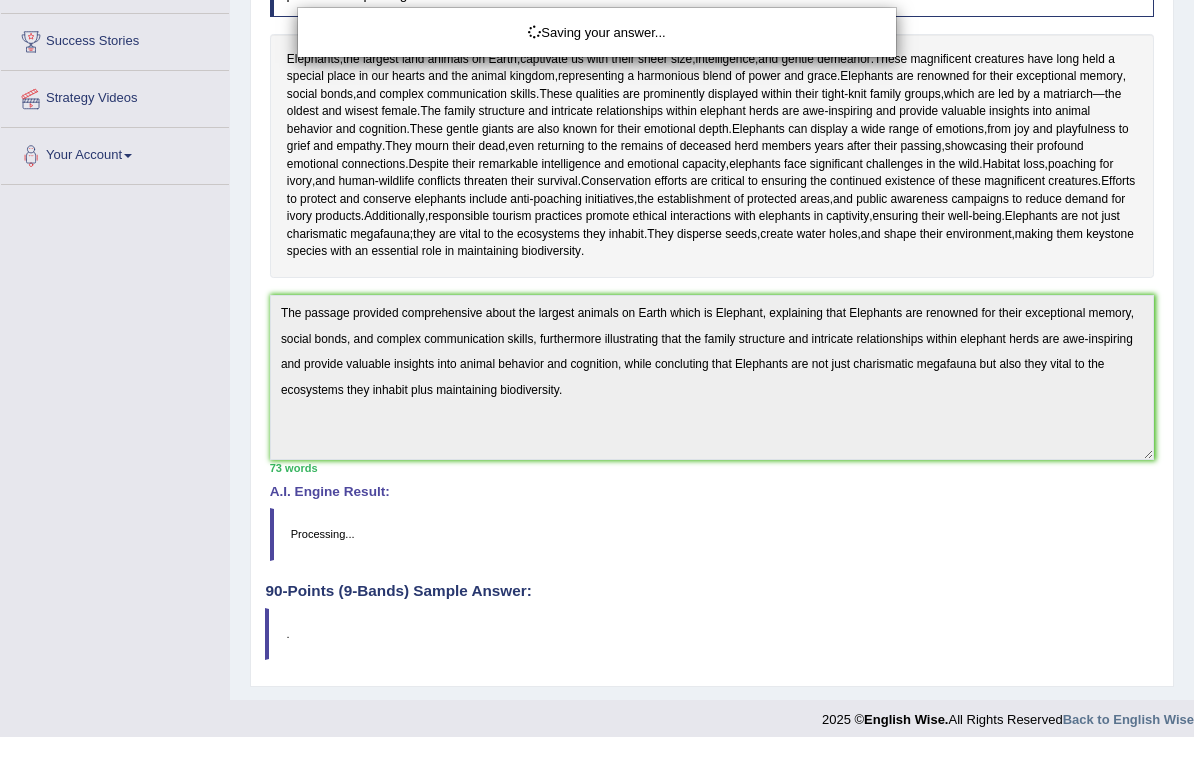 scroll, scrollTop: 313, scrollLeft: 0, axis: vertical 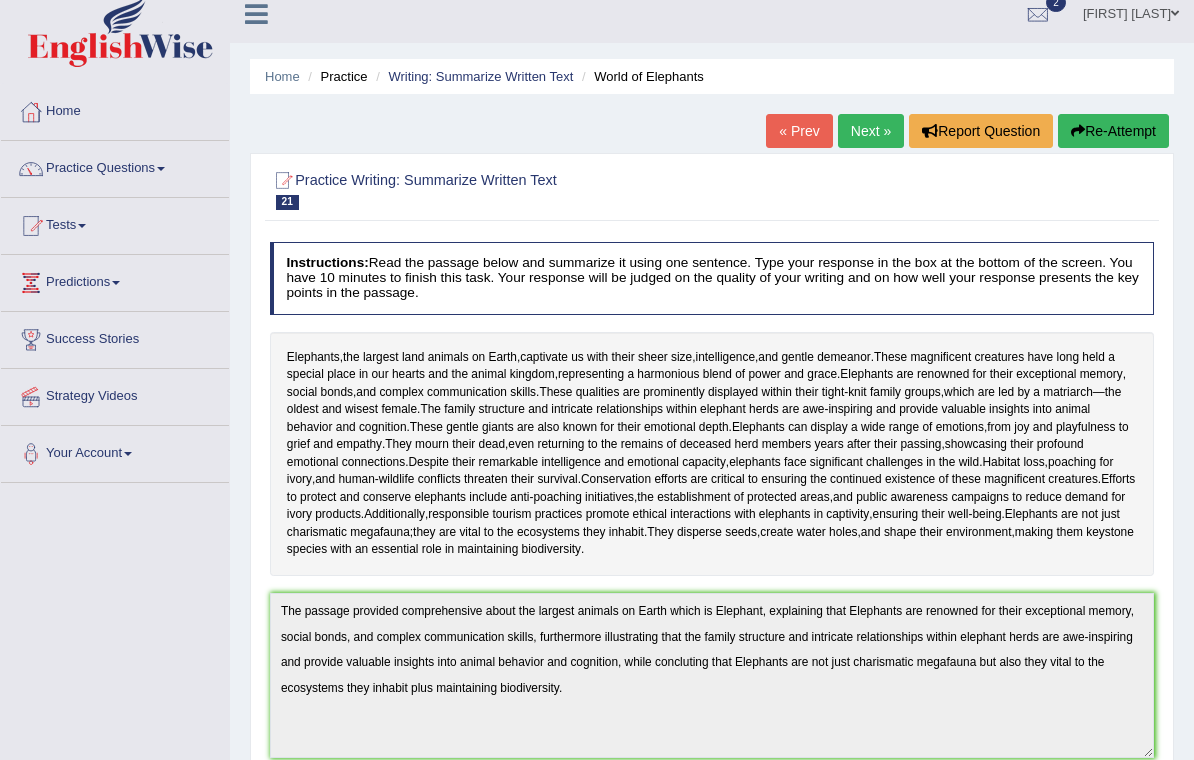click on "Next »" at bounding box center (871, 131) 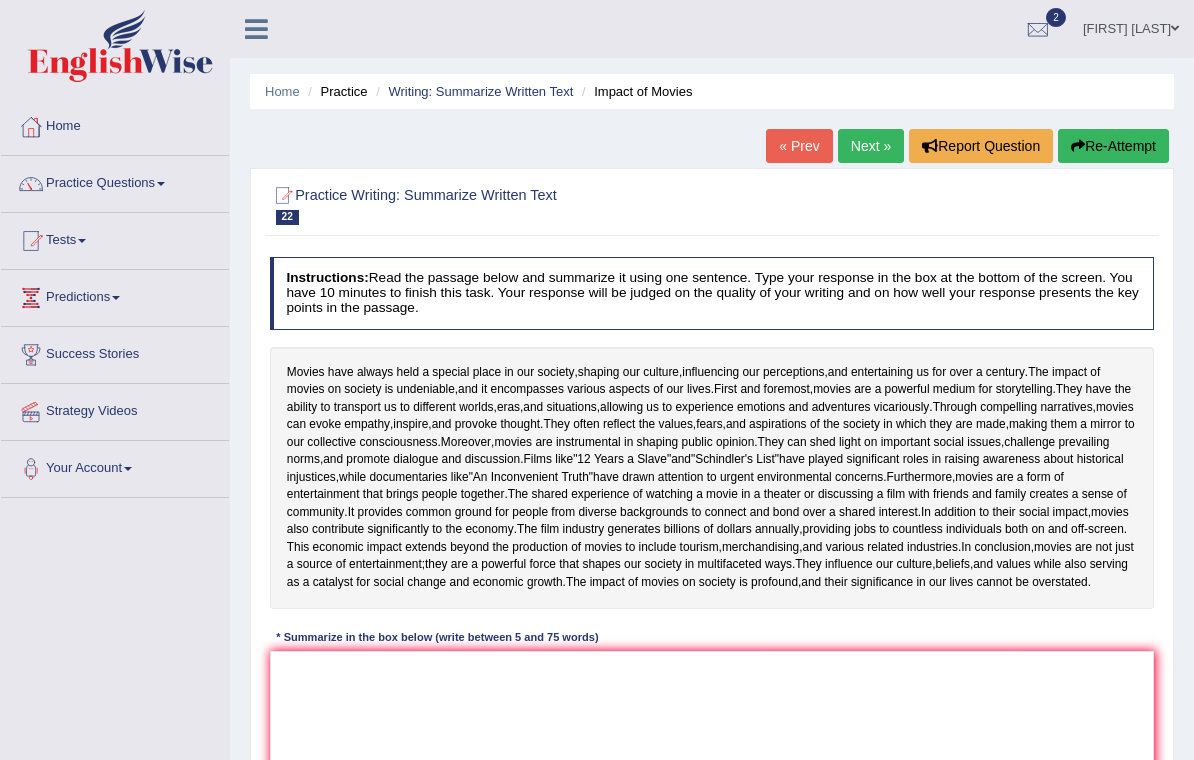scroll, scrollTop: 0, scrollLeft: 0, axis: both 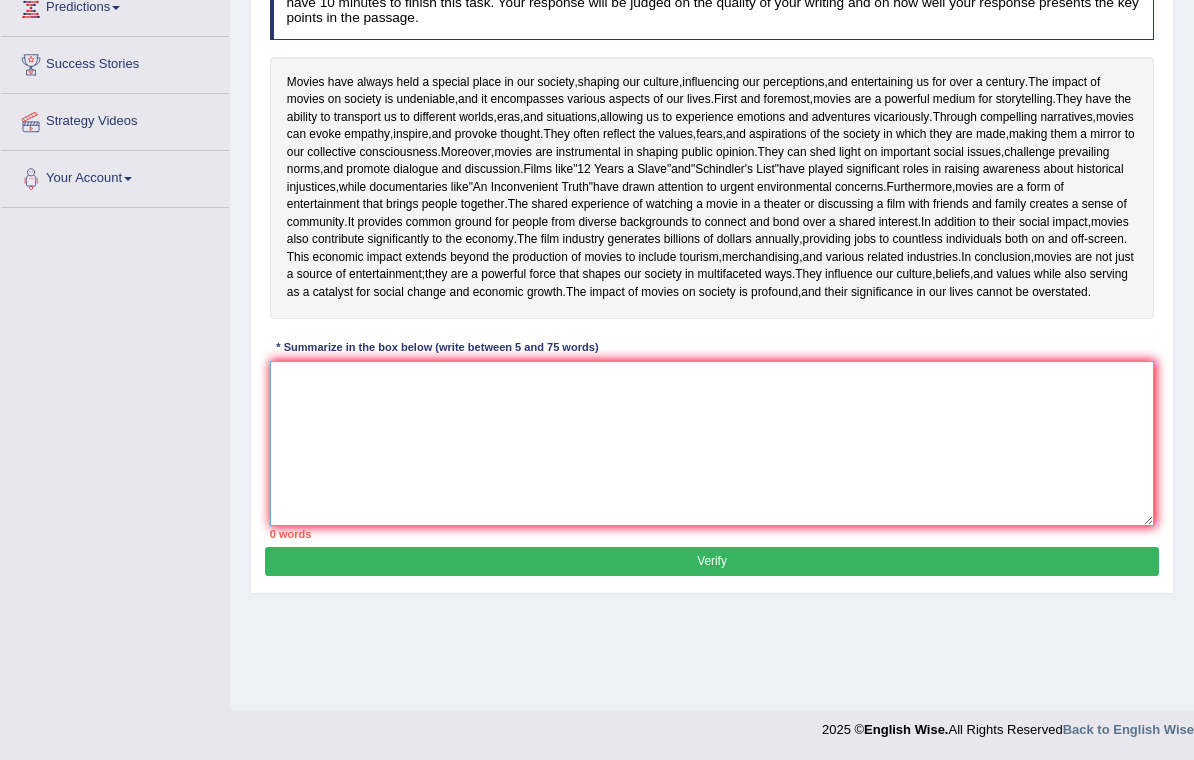 click at bounding box center (712, 443) 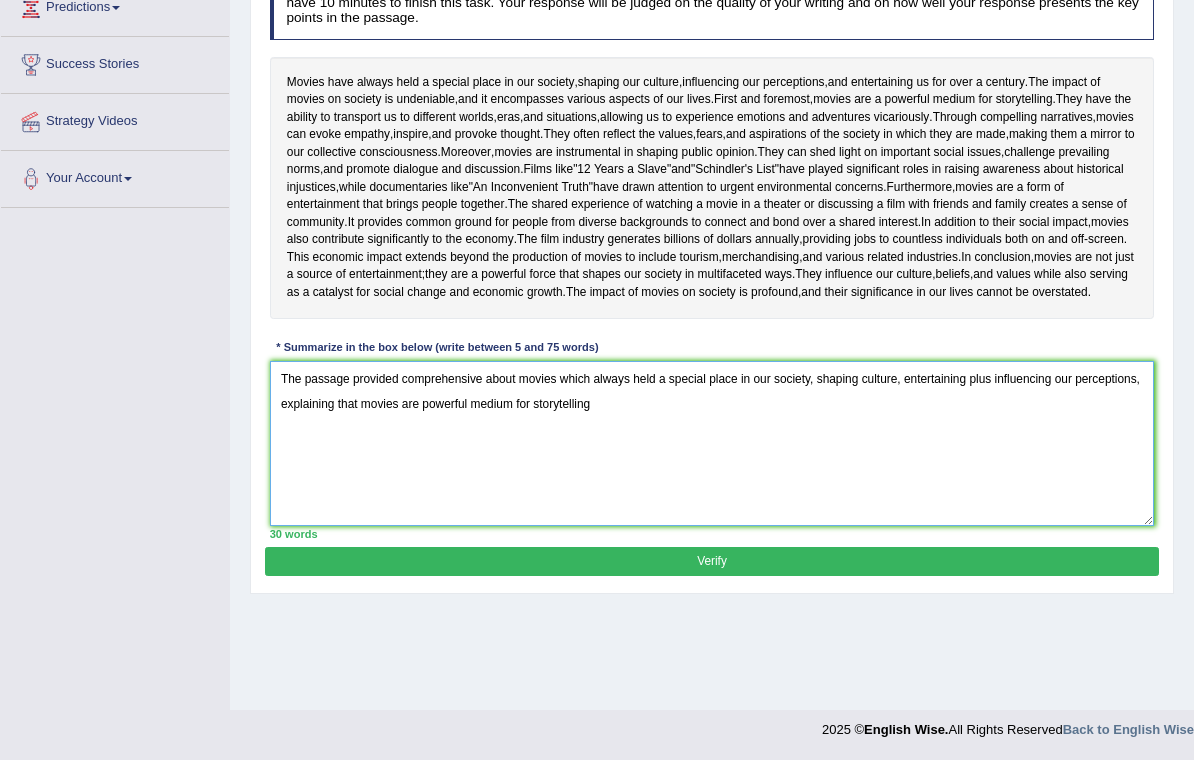 click on "The passage provided comprehensive about movies which always held a special place in our society, shaping culture, entertaining plus influencing our perceptions, explaining that movies are powerful medium for storytelling" at bounding box center (712, 443) 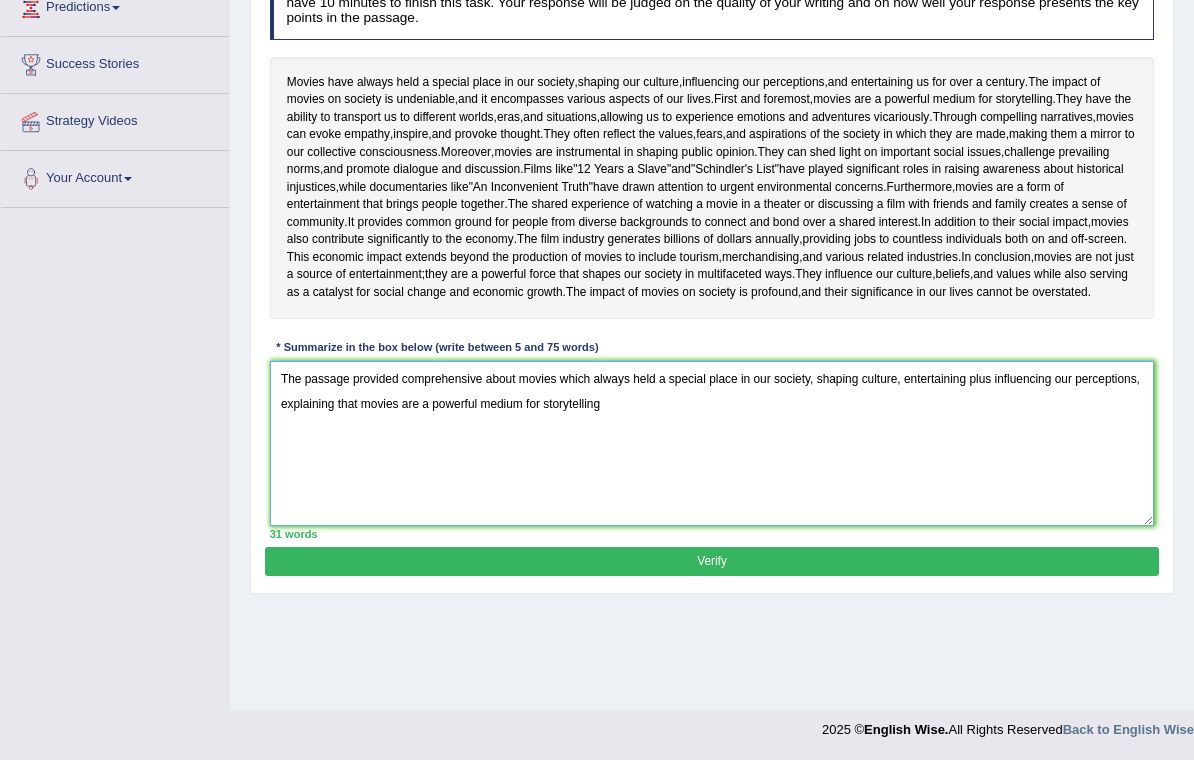 click on "The passage provided comprehensive about movies which always held a special place in our society, shaping culture, entertaining plus influencing our perceptions, explaining that movies are a powerful medium for storytelling" at bounding box center [712, 443] 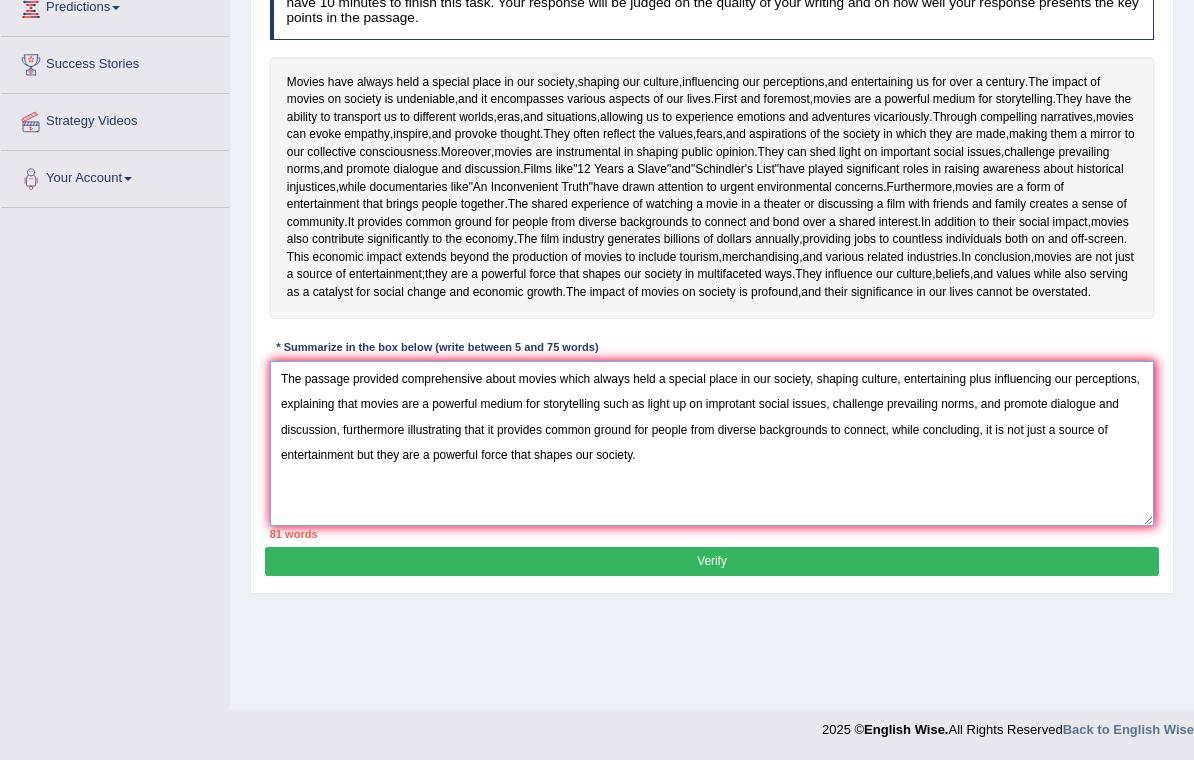 click on "The passage provided comprehensive about movies which always held a special place in our society, shaping culture, entertaining plus influencing our perceptions, explaining that movies are a powerful medium for storytelling such as light up on improtant social issues, challenge prevailing norms, and promote dialogue and discussion, furthermore illustrating that it provides common ground for people from diverse backgrounds to connect, while concluding, it is not just a source of entertainment but they are a powerful force that shapes our society." at bounding box center (712, 443) 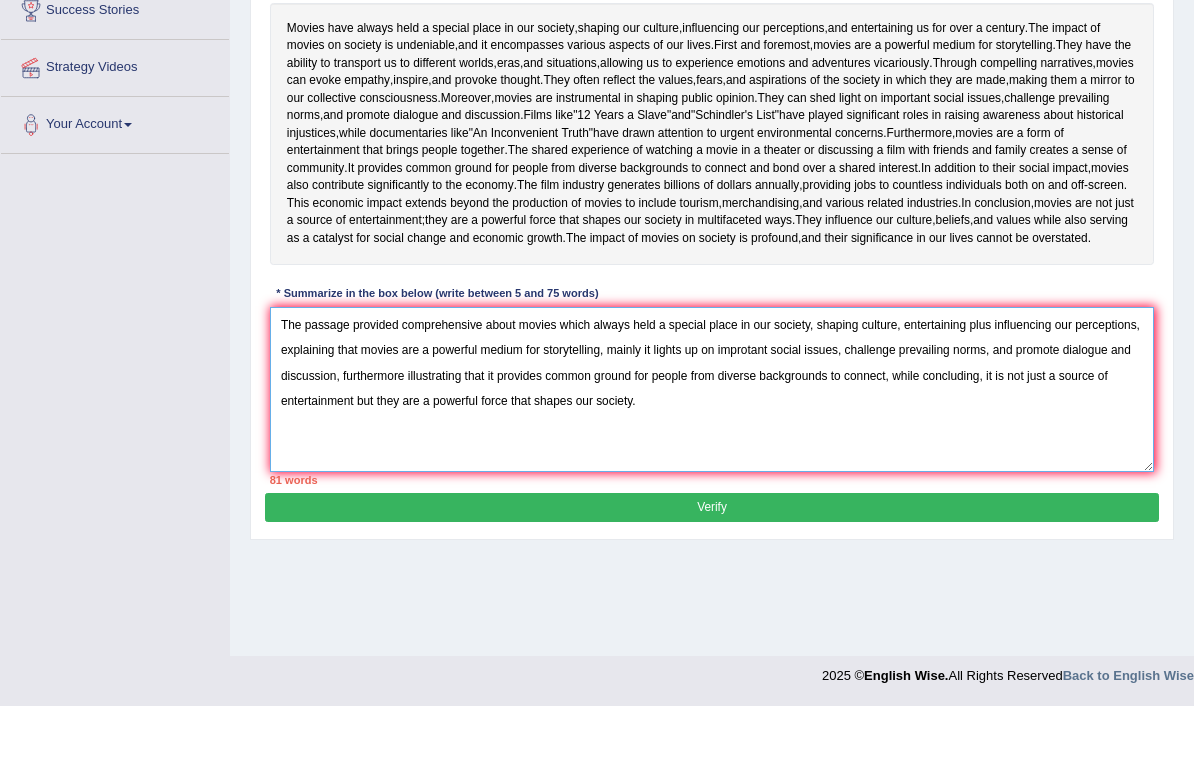 scroll, scrollTop: 390, scrollLeft: 0, axis: vertical 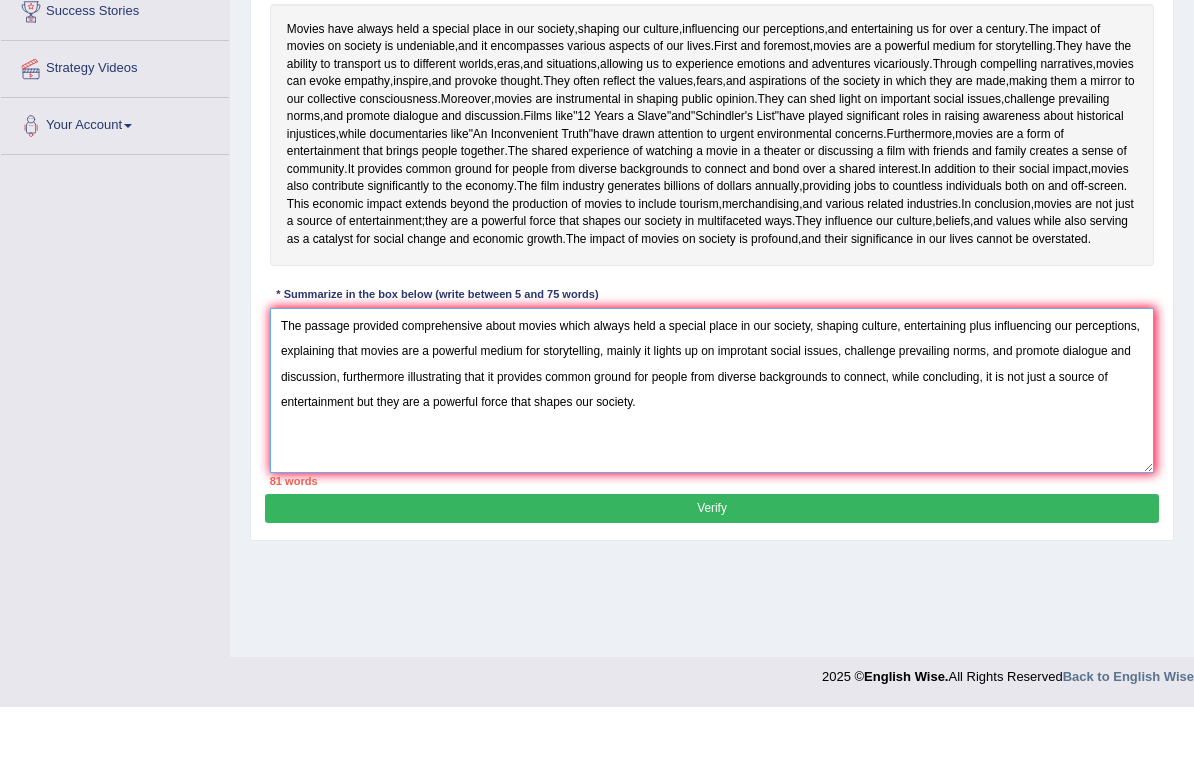 click on "The passage provided comprehensive about movies which always held a special place in our society, shaping culture, entertaining plus influencing our perceptions, explaining that movies are a powerful medium for storytelling, mainly it lights up on improtant social issues, challenge prevailing norms, and promote dialogue and discussion, furthermore illustrating that it provides common ground for people from diverse backgrounds to connect, while concluding, it is not just a source of entertainment but they are a powerful force that shapes our society." at bounding box center (712, 443) 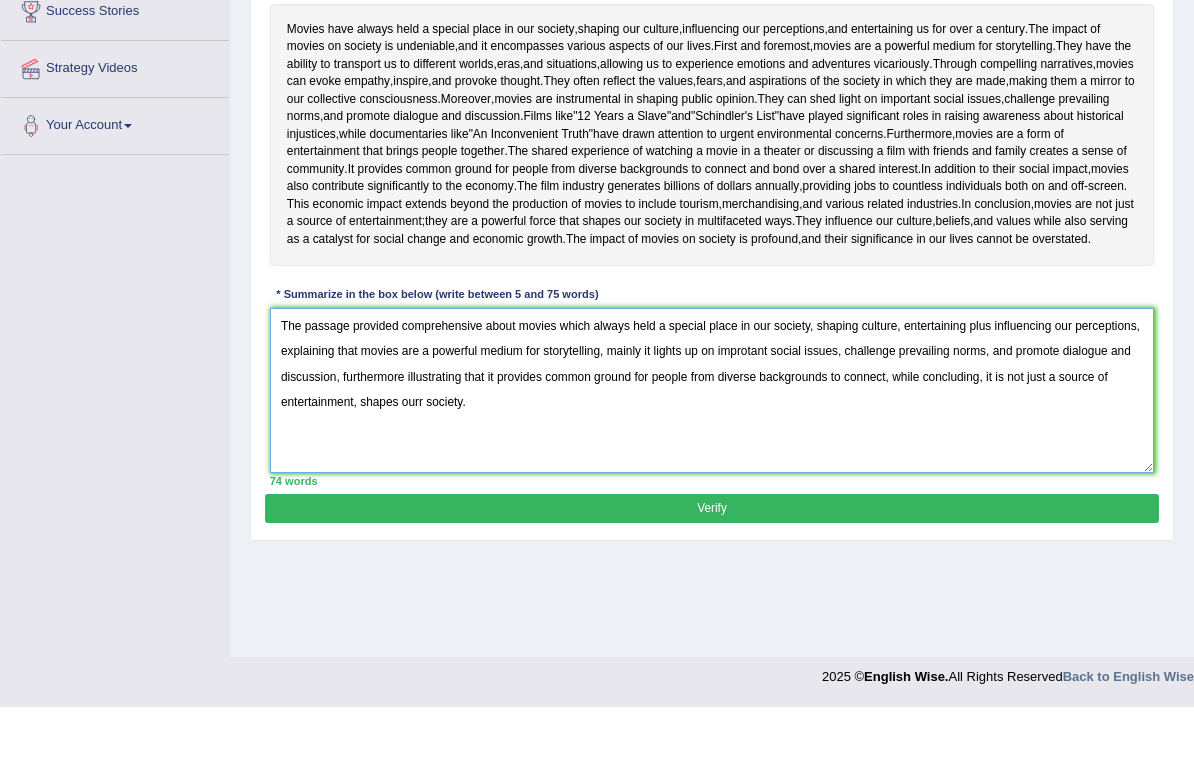 type on "The passage provided comprehensive about movies which always held a special place in our society, shaping culture, entertaining plus influencing our perceptions, explaining that movies are a powerful medium for storytelling, mainly it lights up on improtant social issues, challenge prevailing norms, and promote dialogue and discussion, furthermore illustrating that it provides common ground for people from diverse backgrounds to connect, while concluding, it is not just a source of entertainment, shapes ourr society." 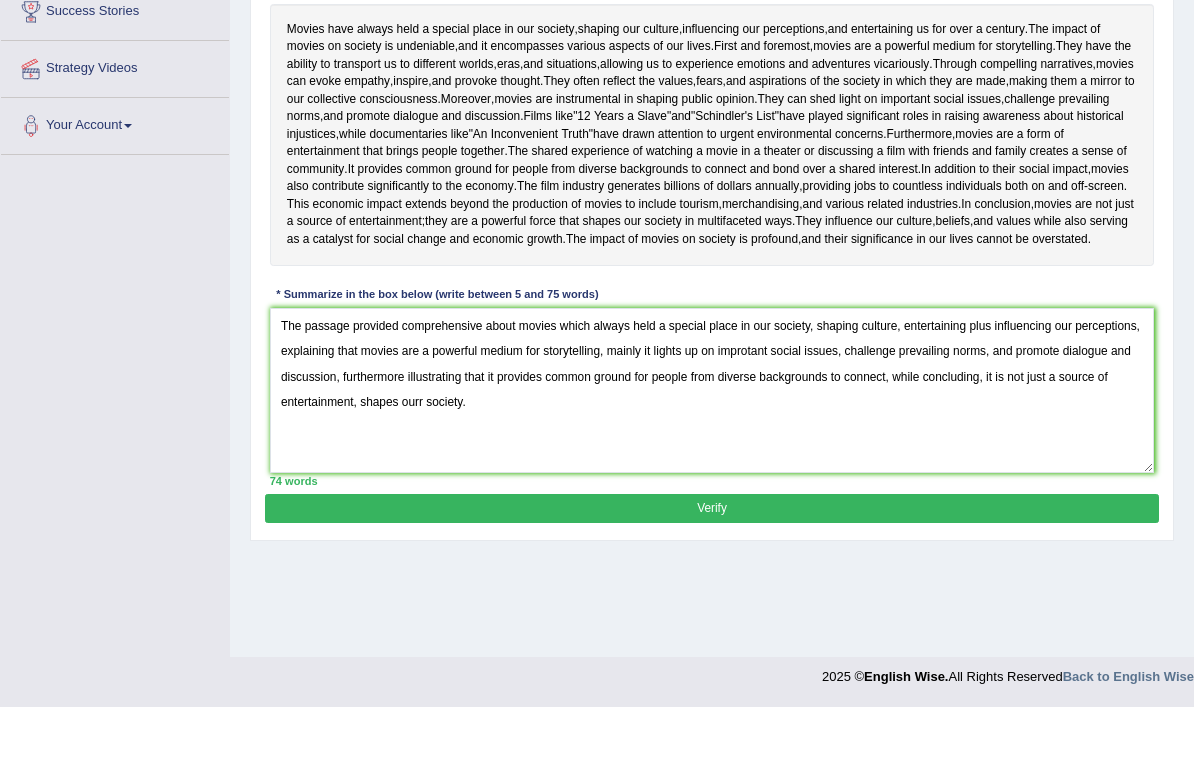 click on "Verify" at bounding box center [711, 561] 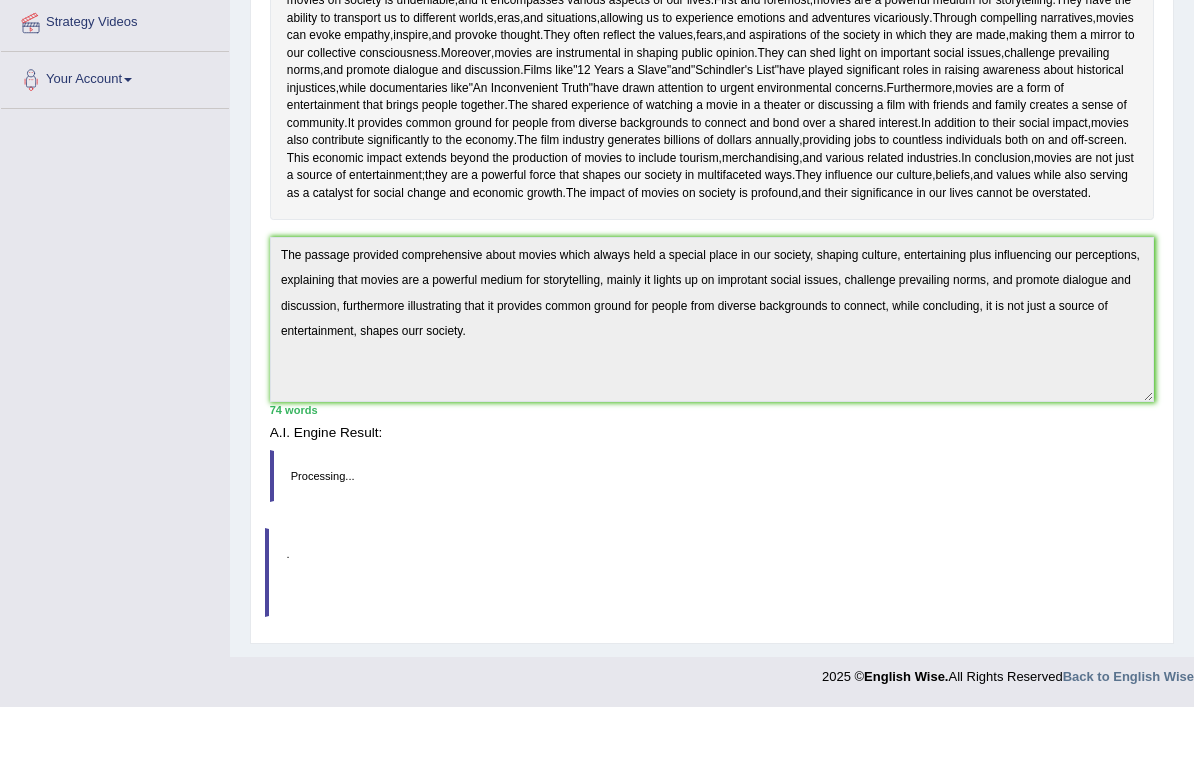 scroll, scrollTop: 375, scrollLeft: 0, axis: vertical 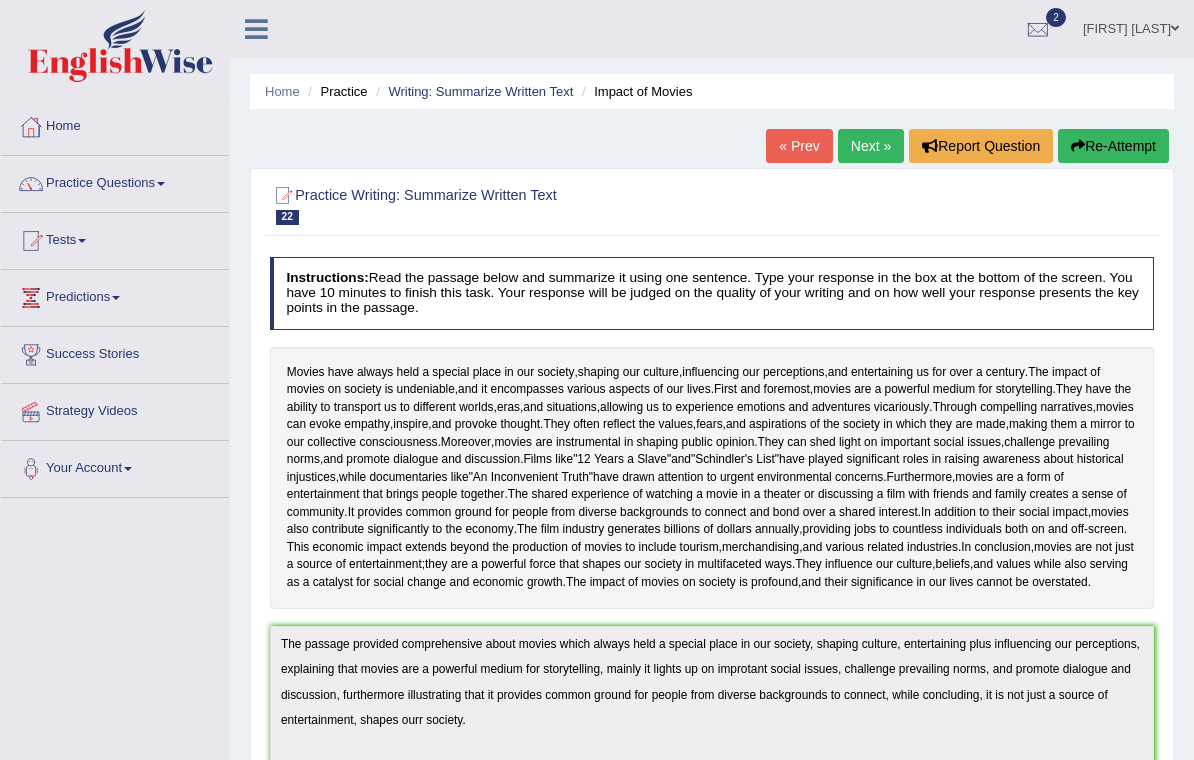 click on "Next »" at bounding box center [871, 146] 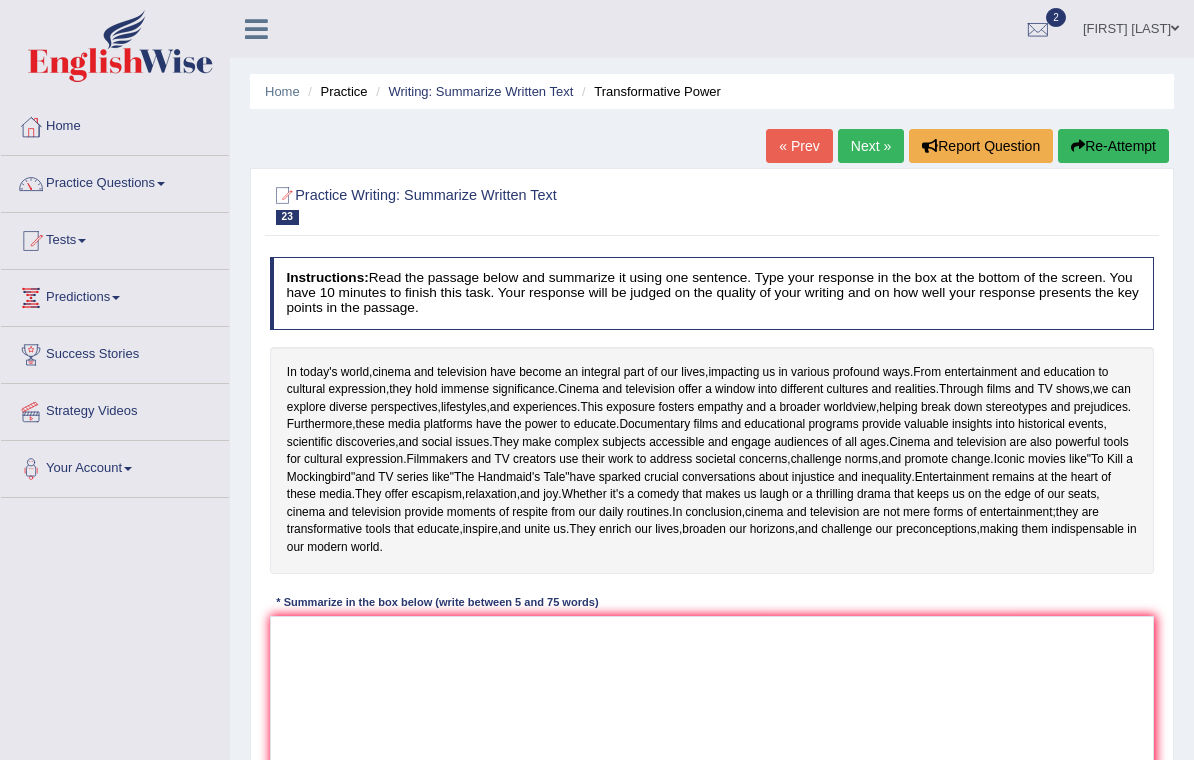 scroll, scrollTop: 0, scrollLeft: 0, axis: both 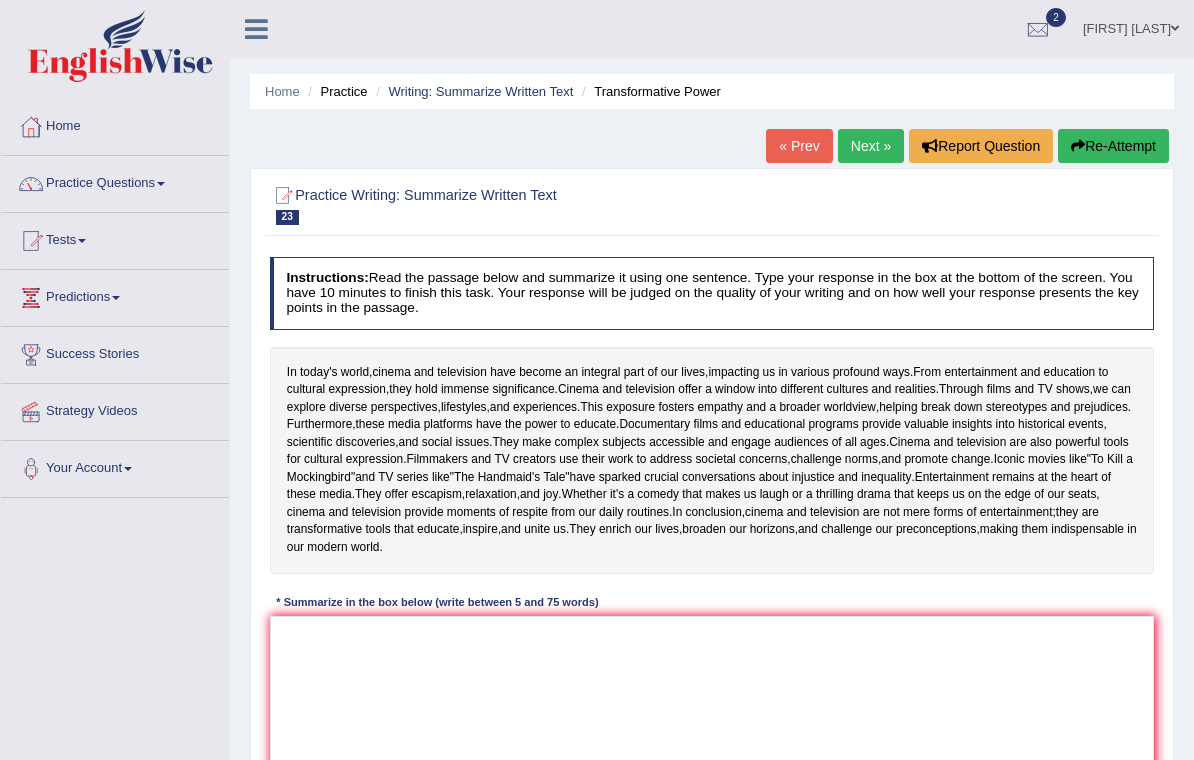 click on "Home" at bounding box center [282, 91] 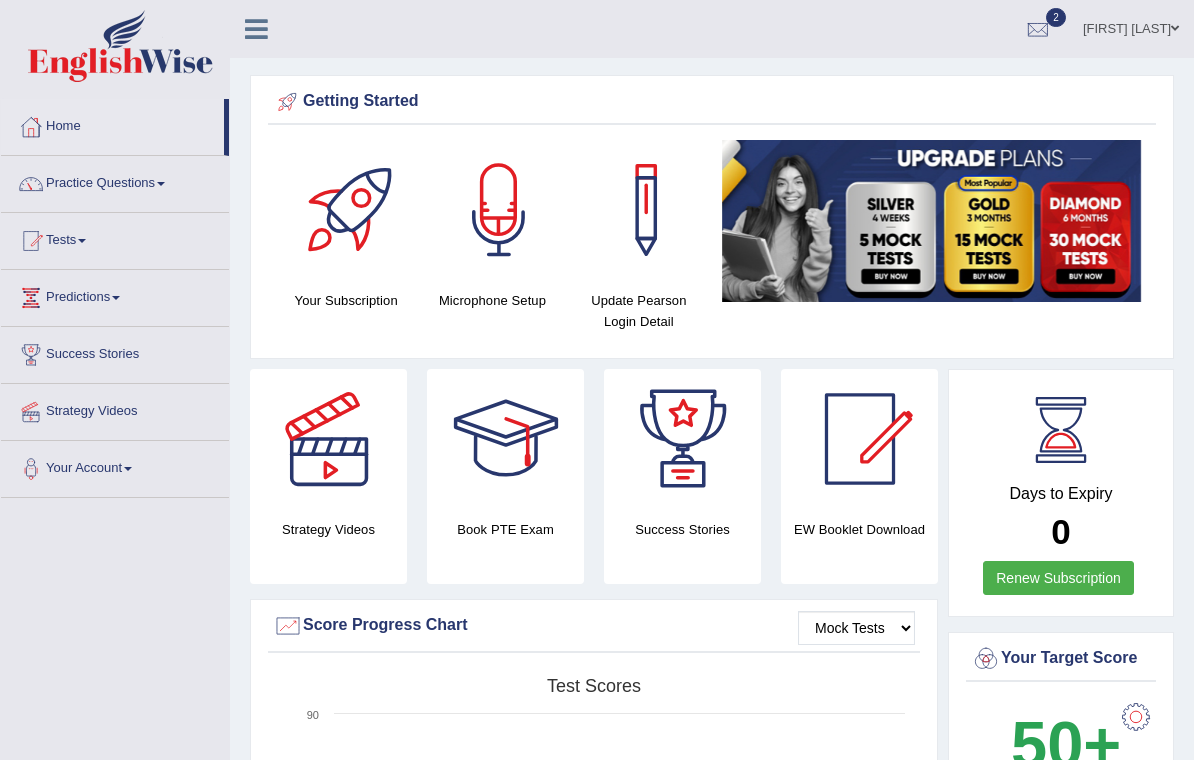 scroll, scrollTop: 0, scrollLeft: 0, axis: both 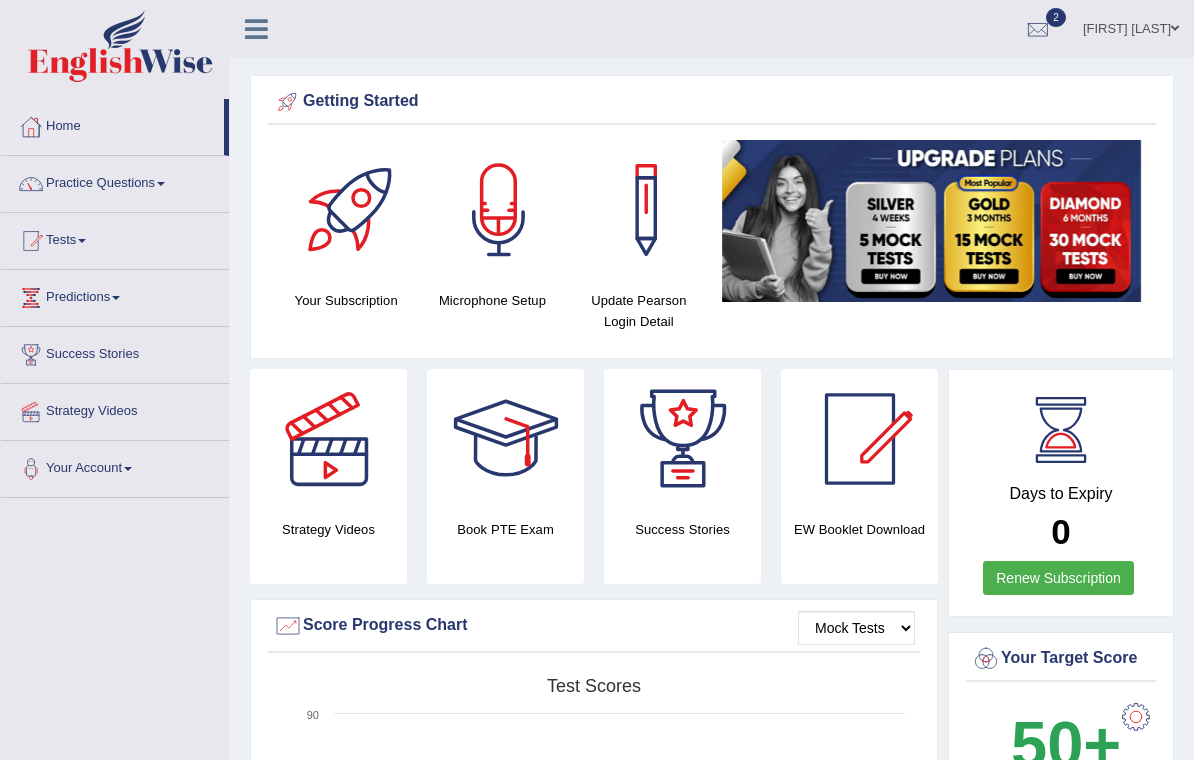 click at bounding box center [256, 29] 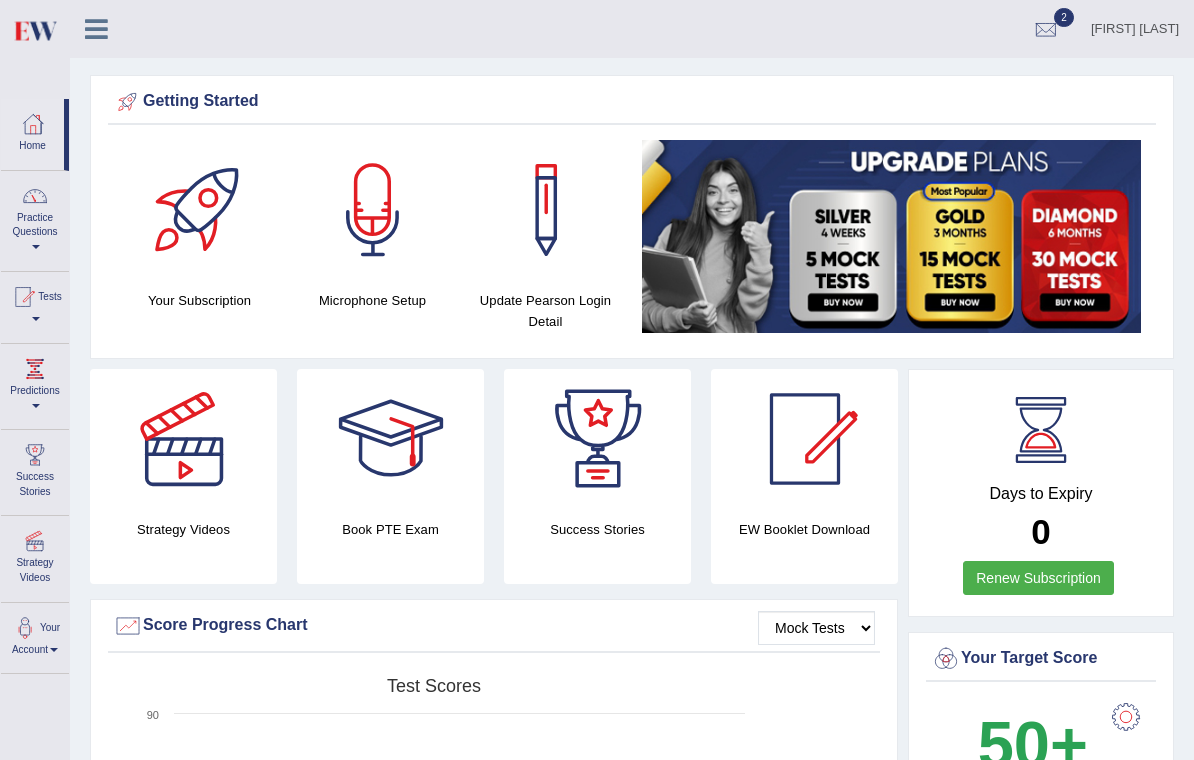 click on "Practice Questions" at bounding box center (35, 218) 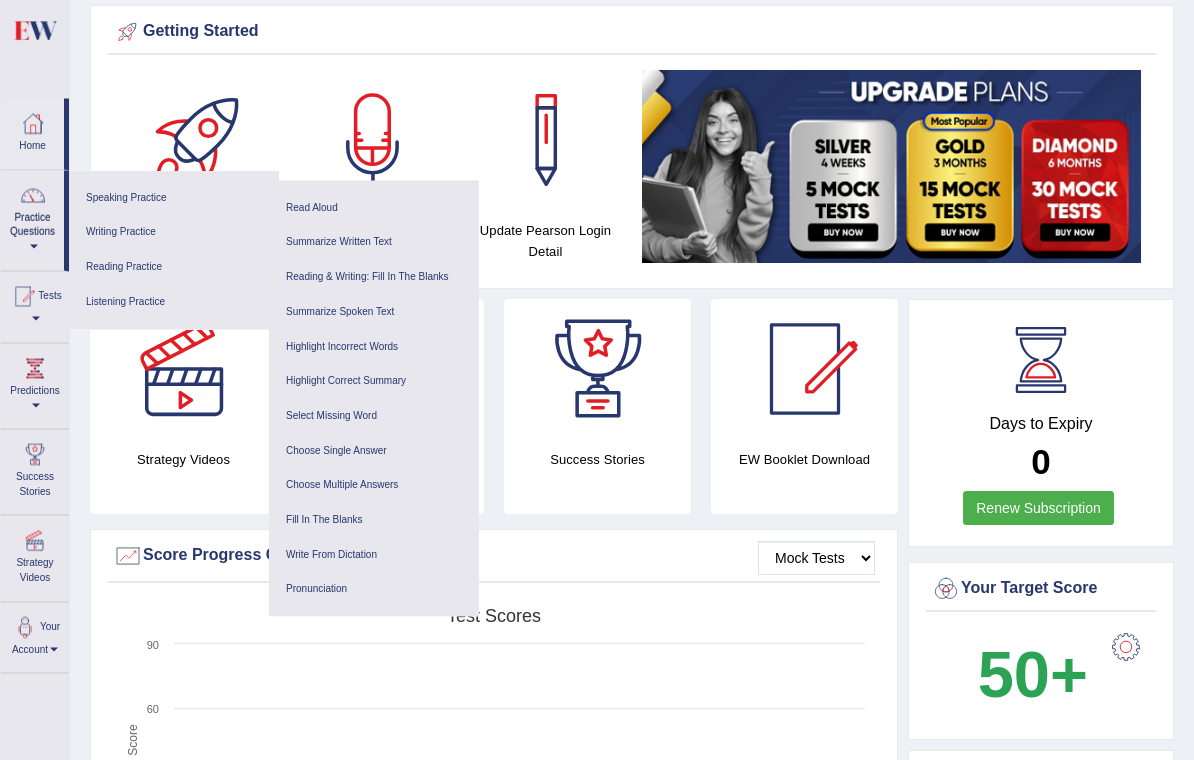 scroll, scrollTop: 0, scrollLeft: 0, axis: both 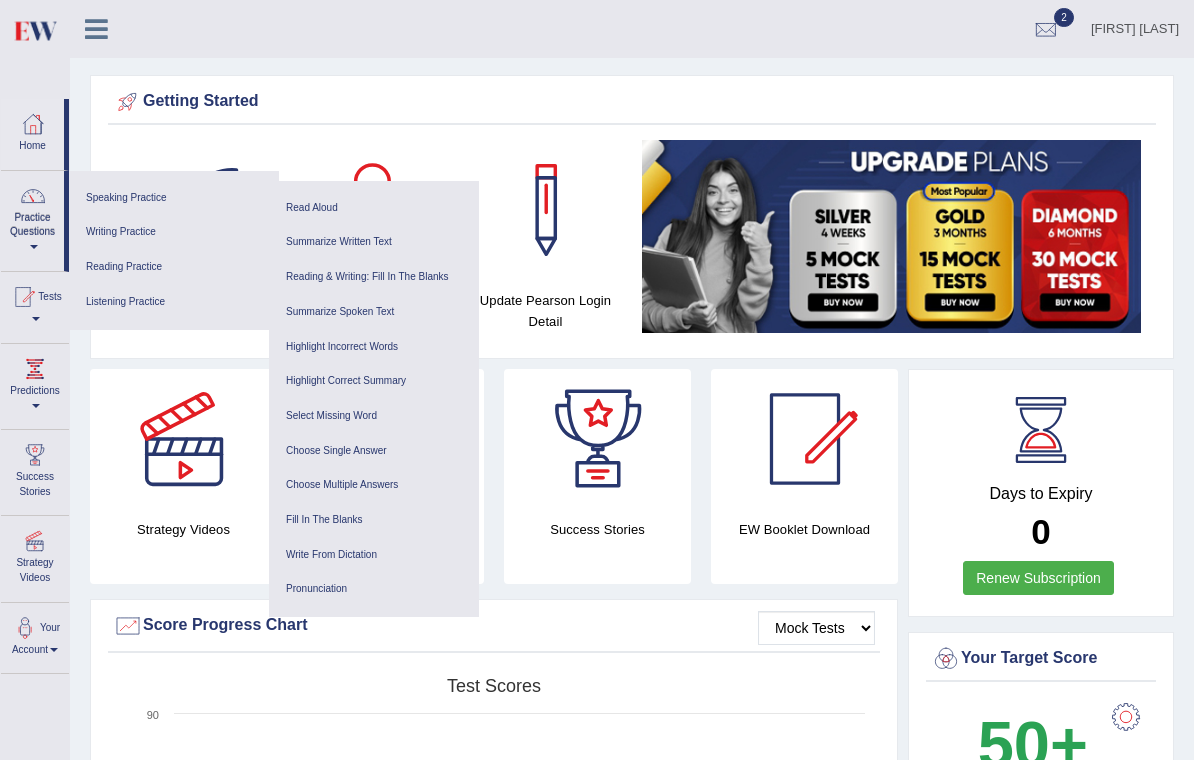 click at bounding box center (597, 380) 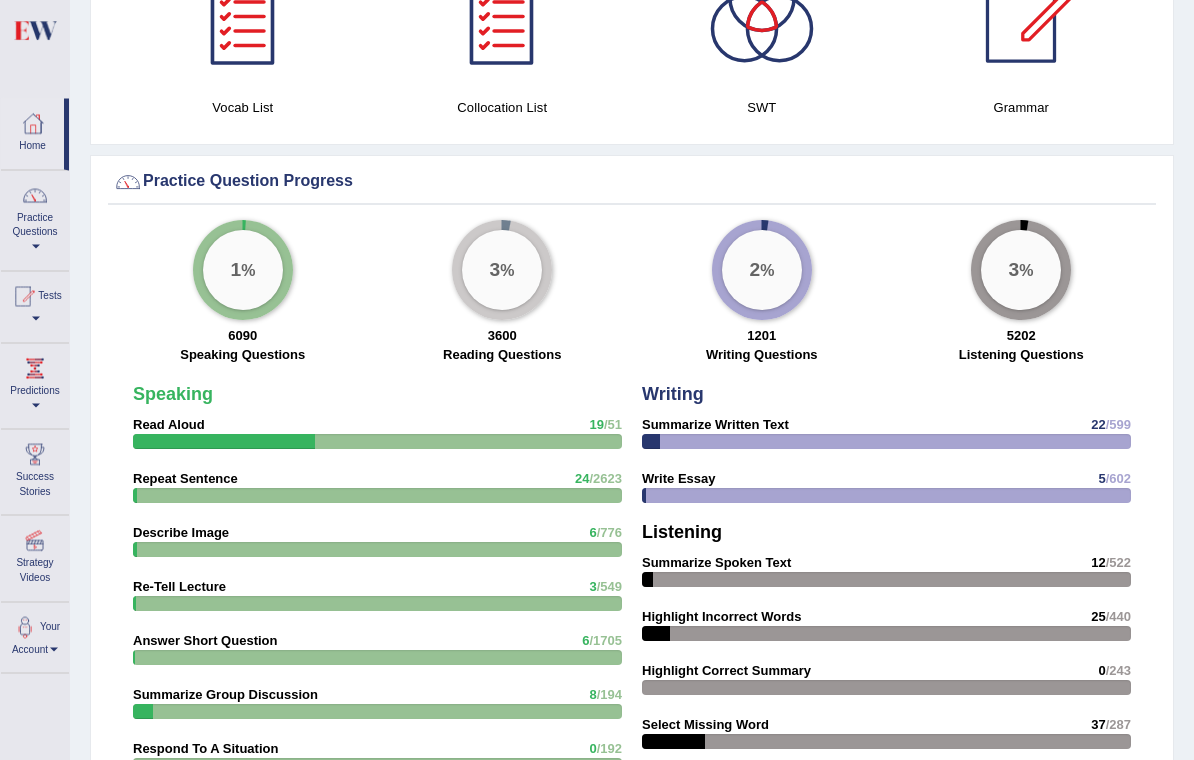 scroll, scrollTop: 1309, scrollLeft: 0, axis: vertical 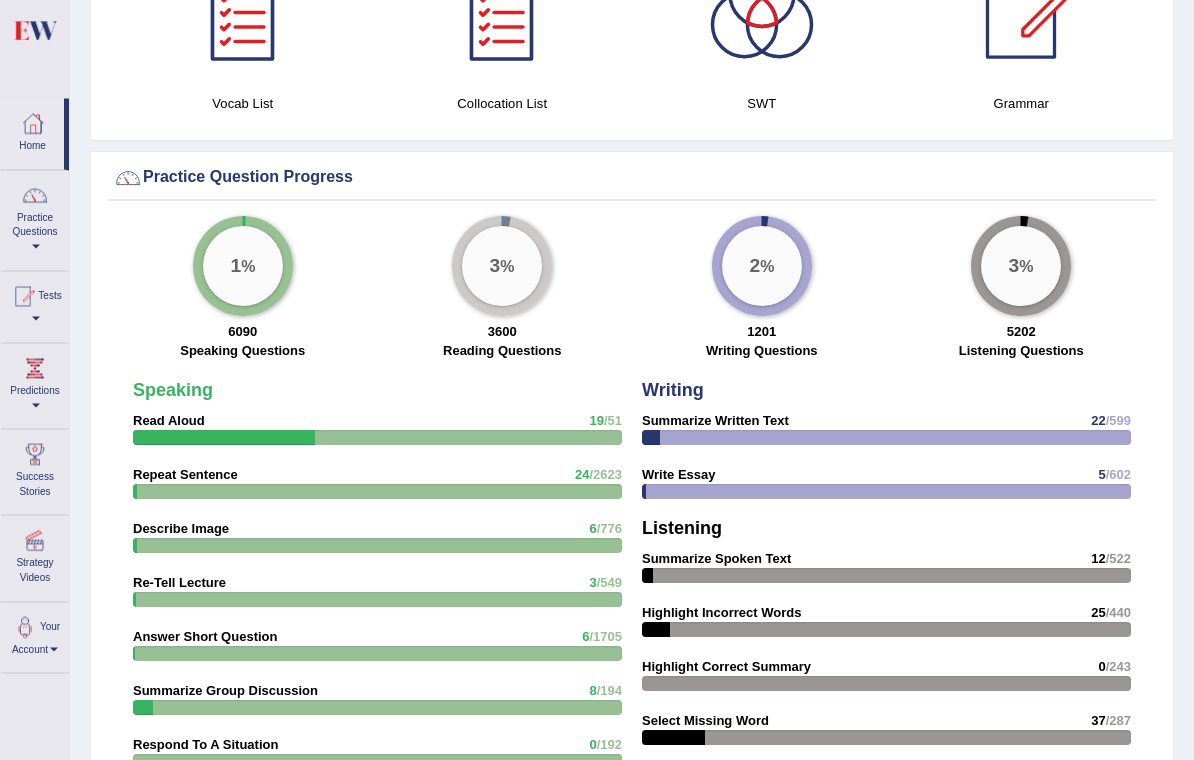 click on "3  %" at bounding box center [1021, 267] 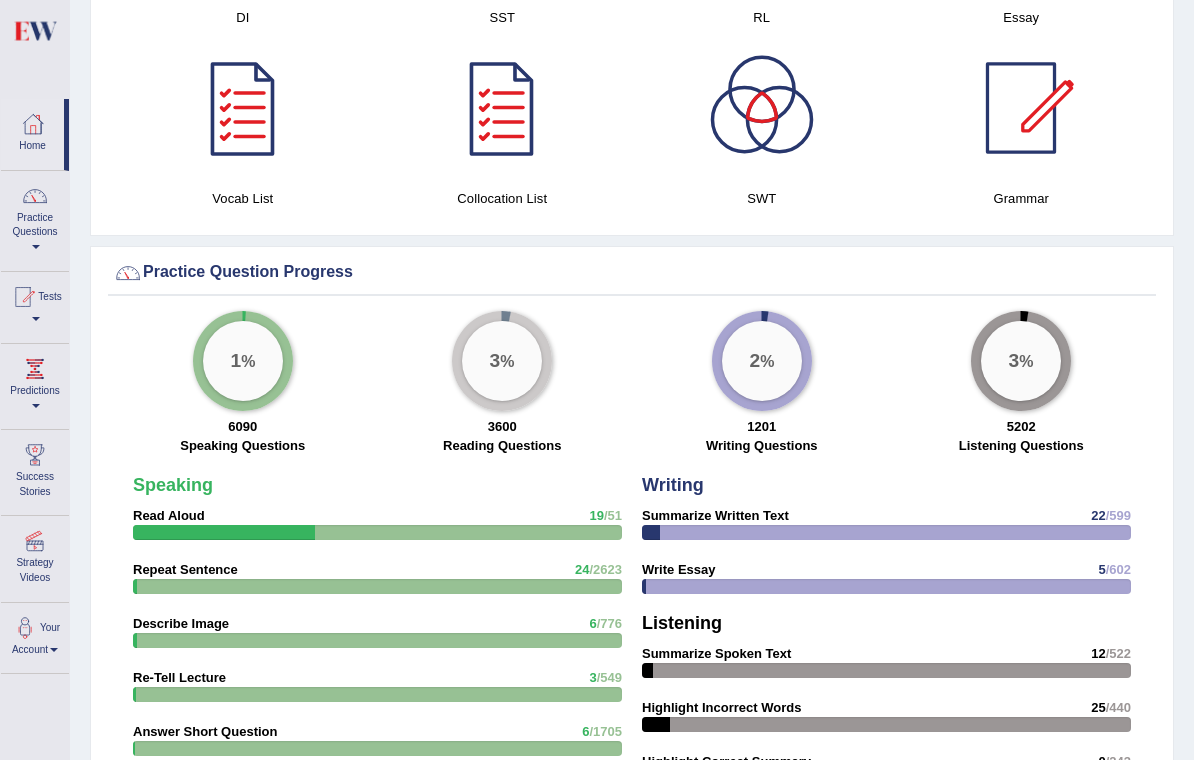 scroll, scrollTop: 943, scrollLeft: 0, axis: vertical 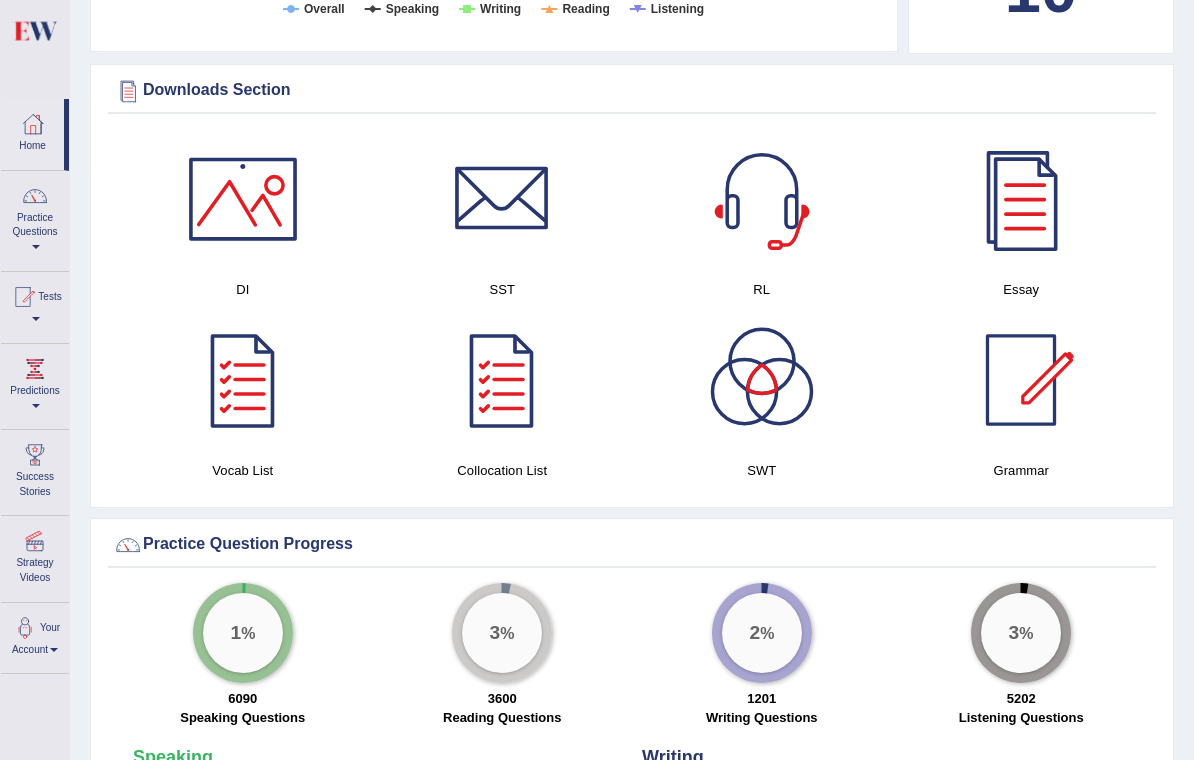 click at bounding box center [762, 380] 